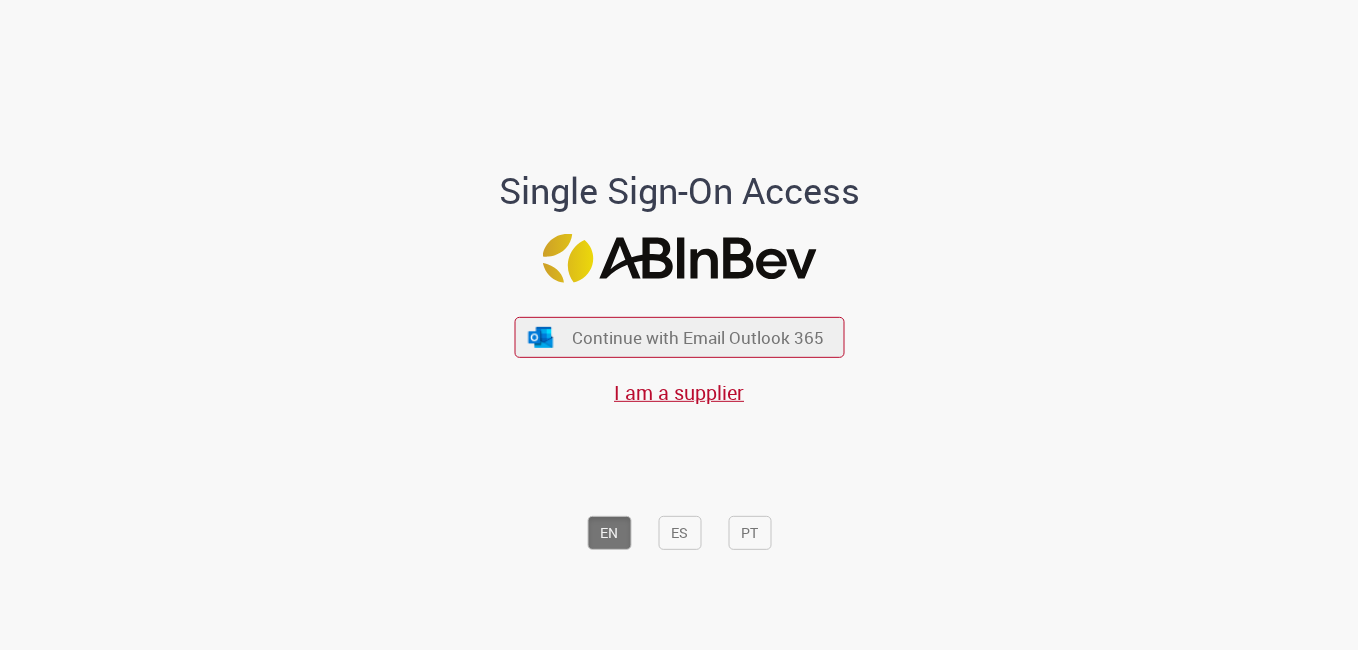 scroll, scrollTop: 0, scrollLeft: 0, axis: both 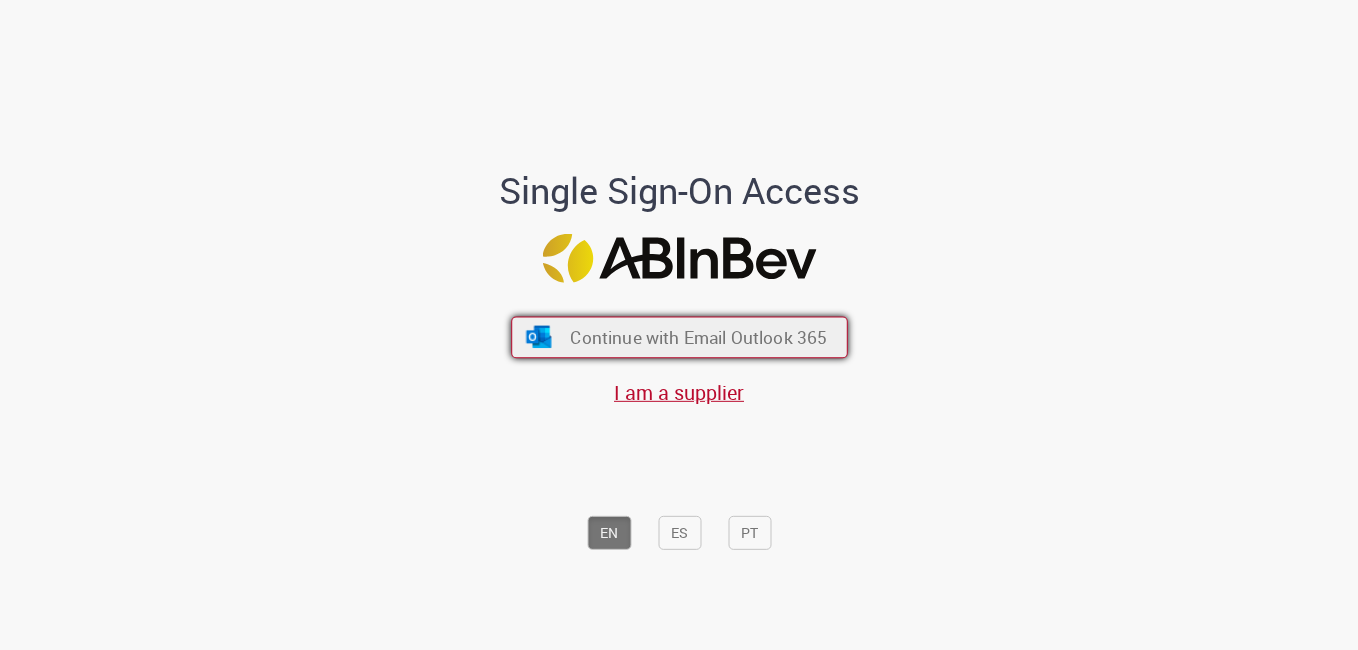 click on "Continue with Email Outlook 365" at bounding box center (698, 337) 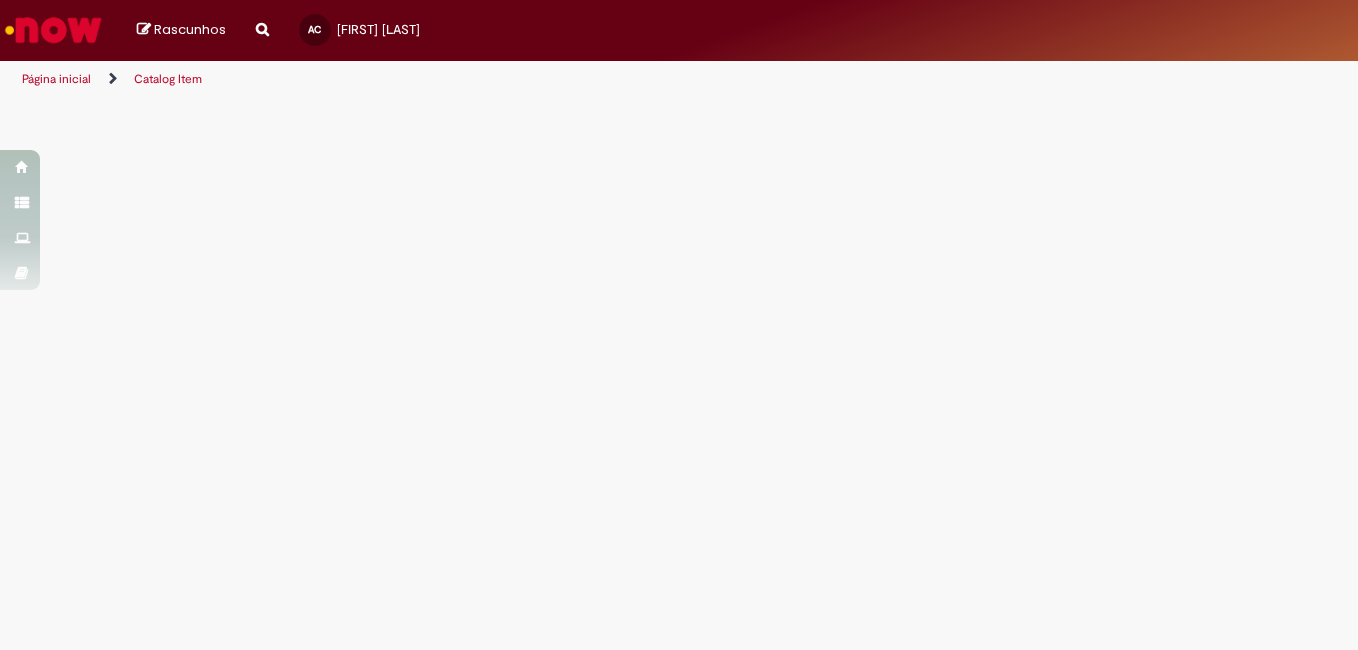 scroll, scrollTop: 0, scrollLeft: 0, axis: both 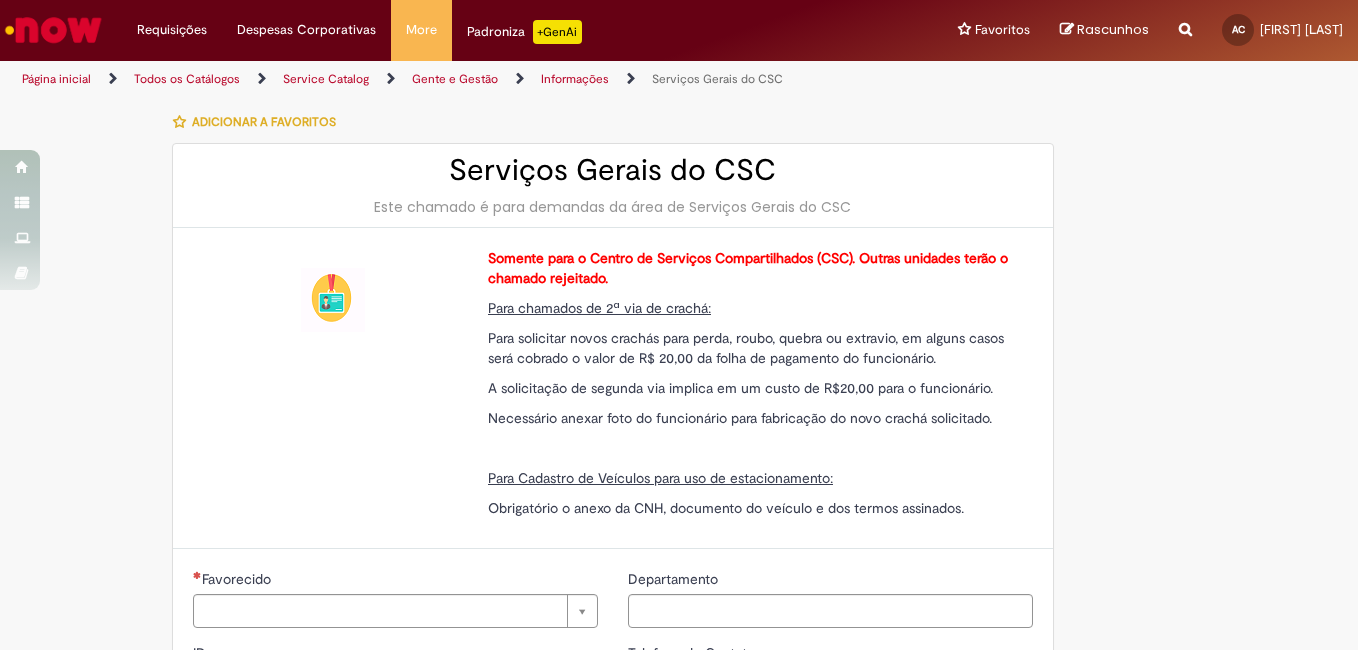 type on "**********" 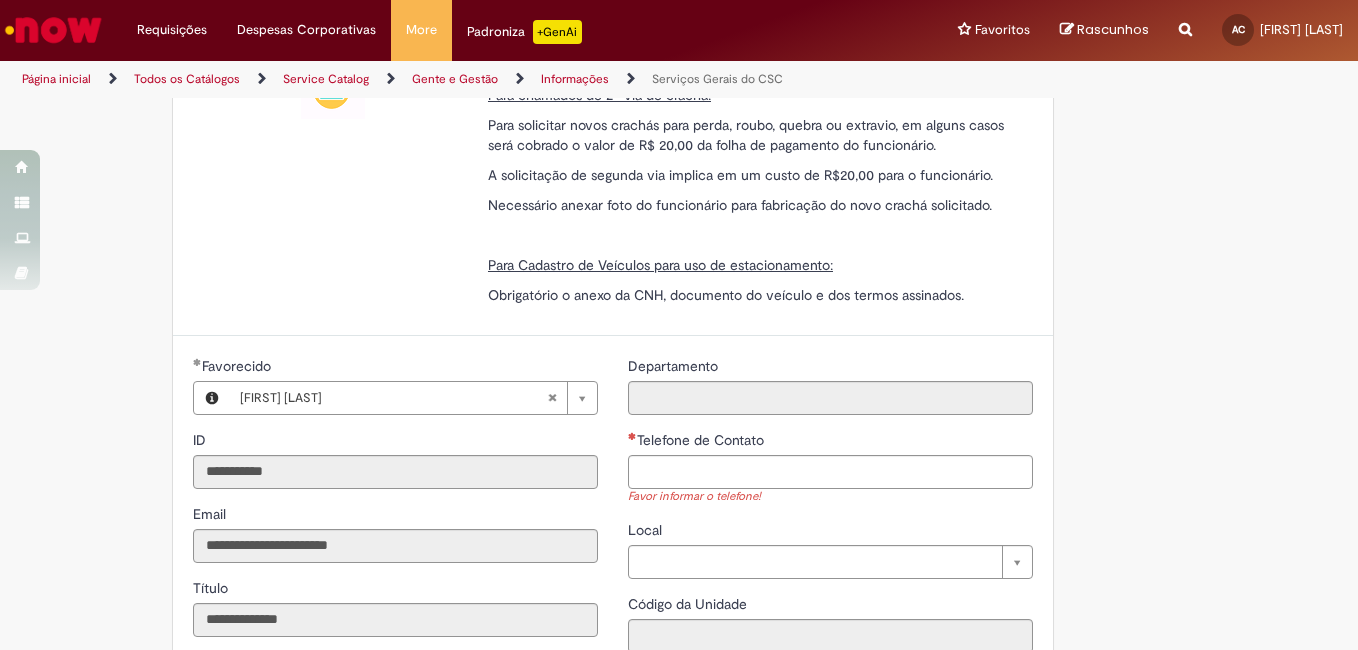scroll, scrollTop: 299, scrollLeft: 0, axis: vertical 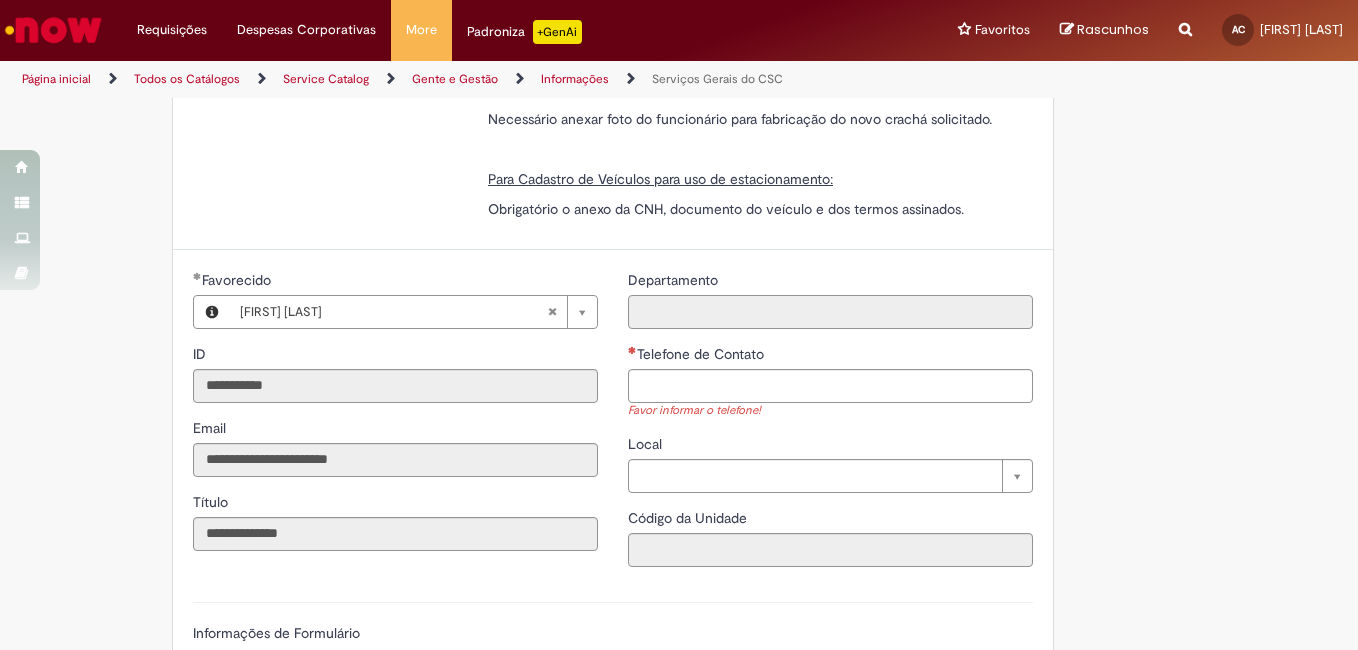 click on "Departamento" at bounding box center [830, 312] 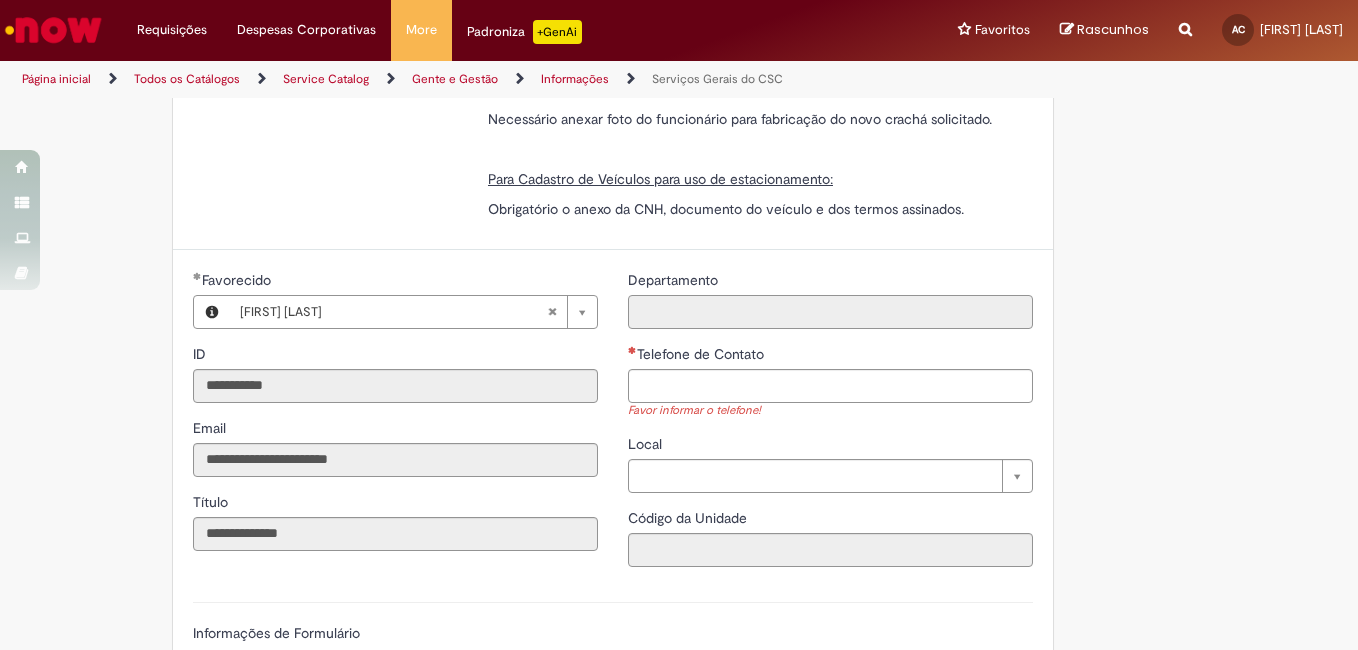 scroll, scrollTop: 318, scrollLeft: 0, axis: vertical 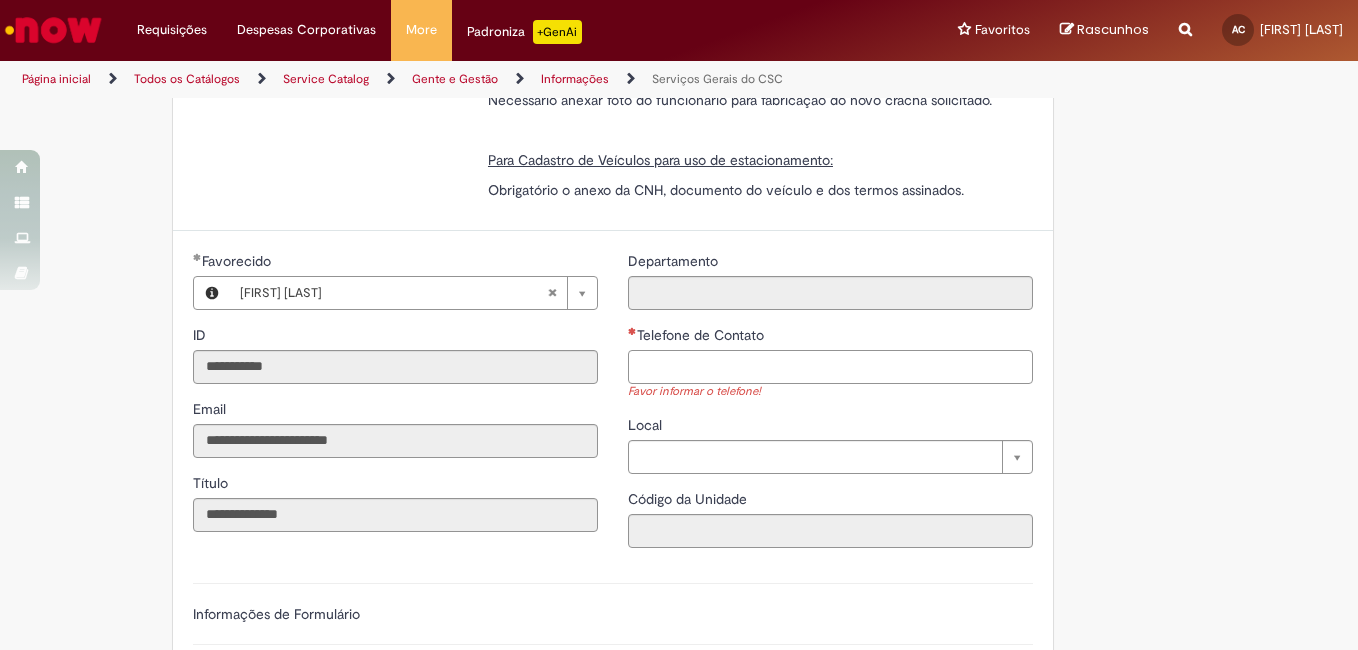 click on "Telefone de Contato" at bounding box center [830, 367] 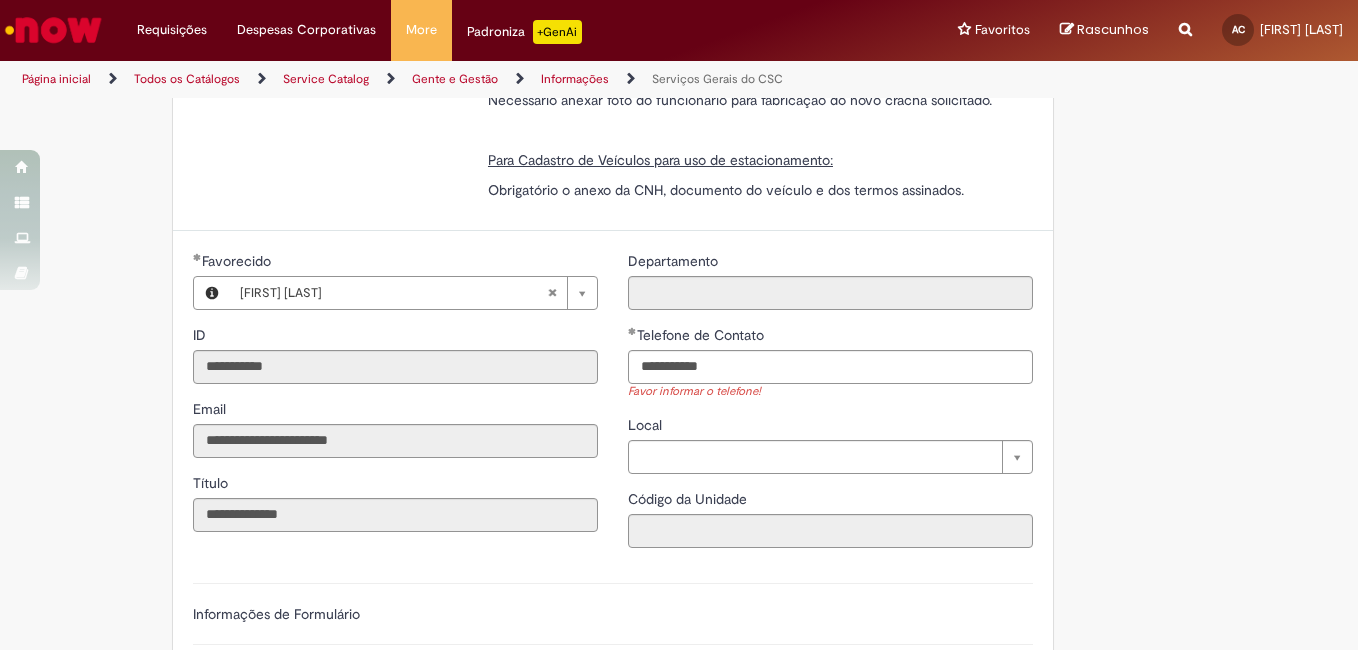 type on "**********" 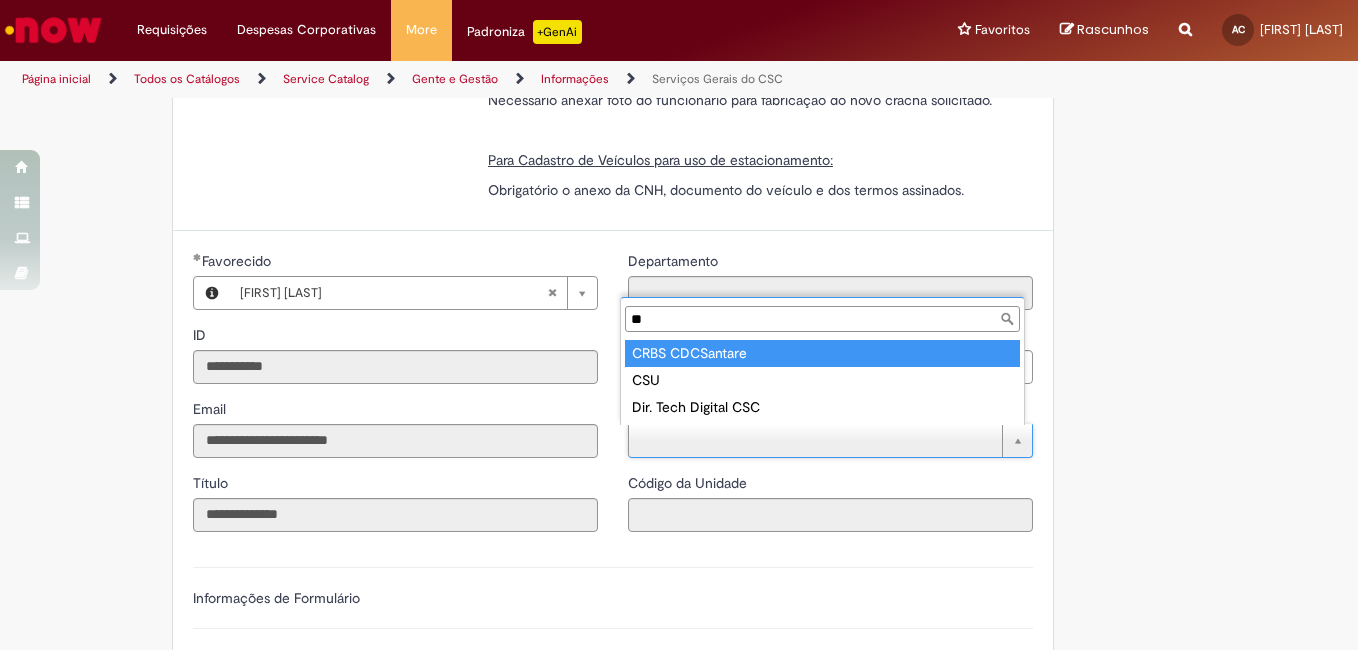 type on "*" 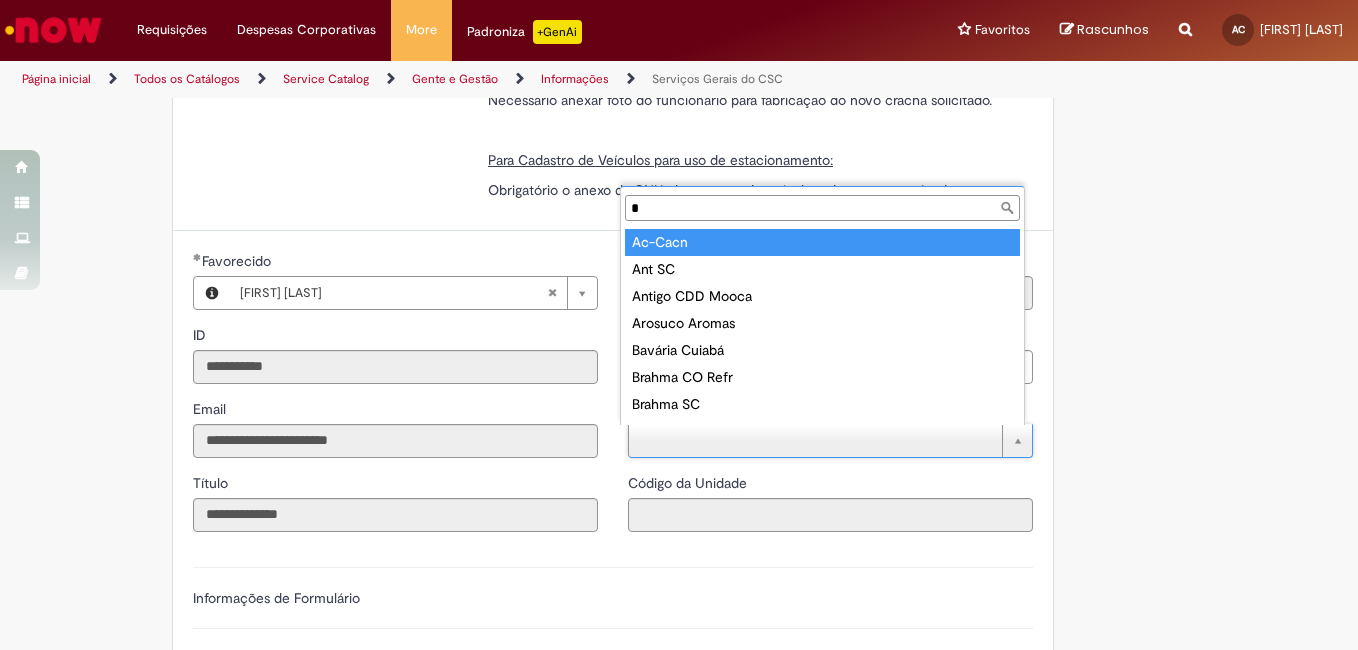 type 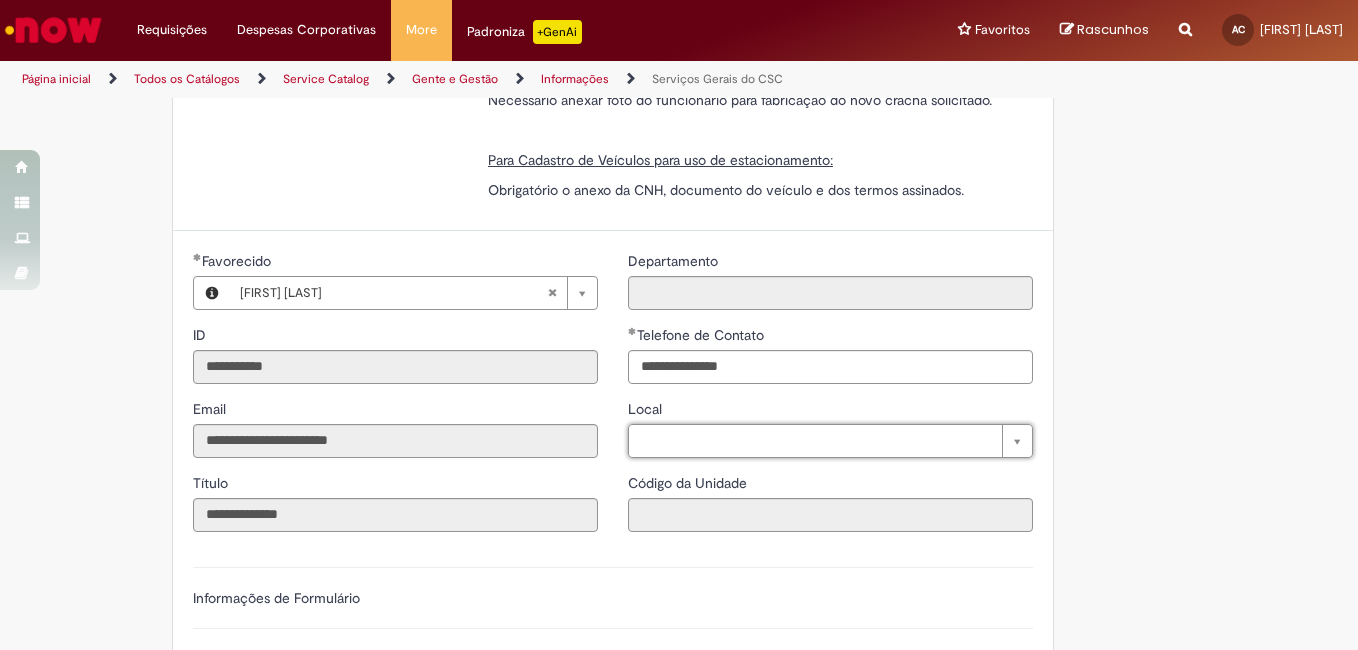 type on "*" 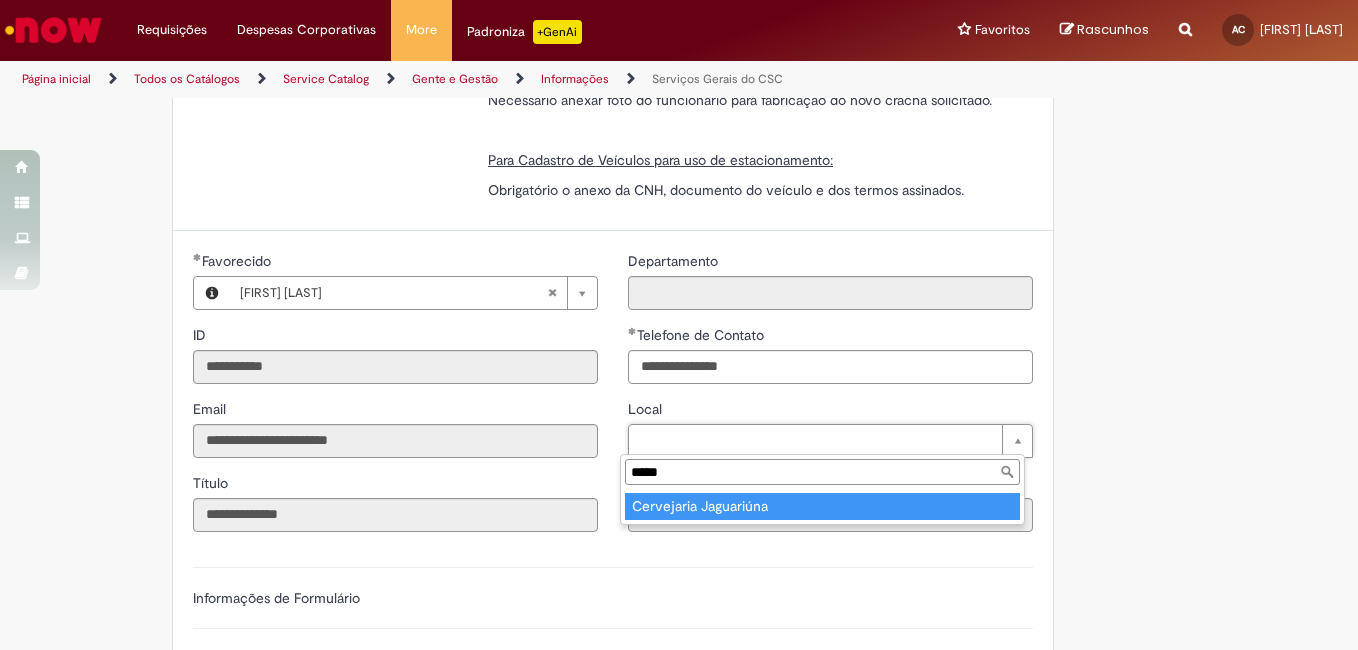 type on "*****" 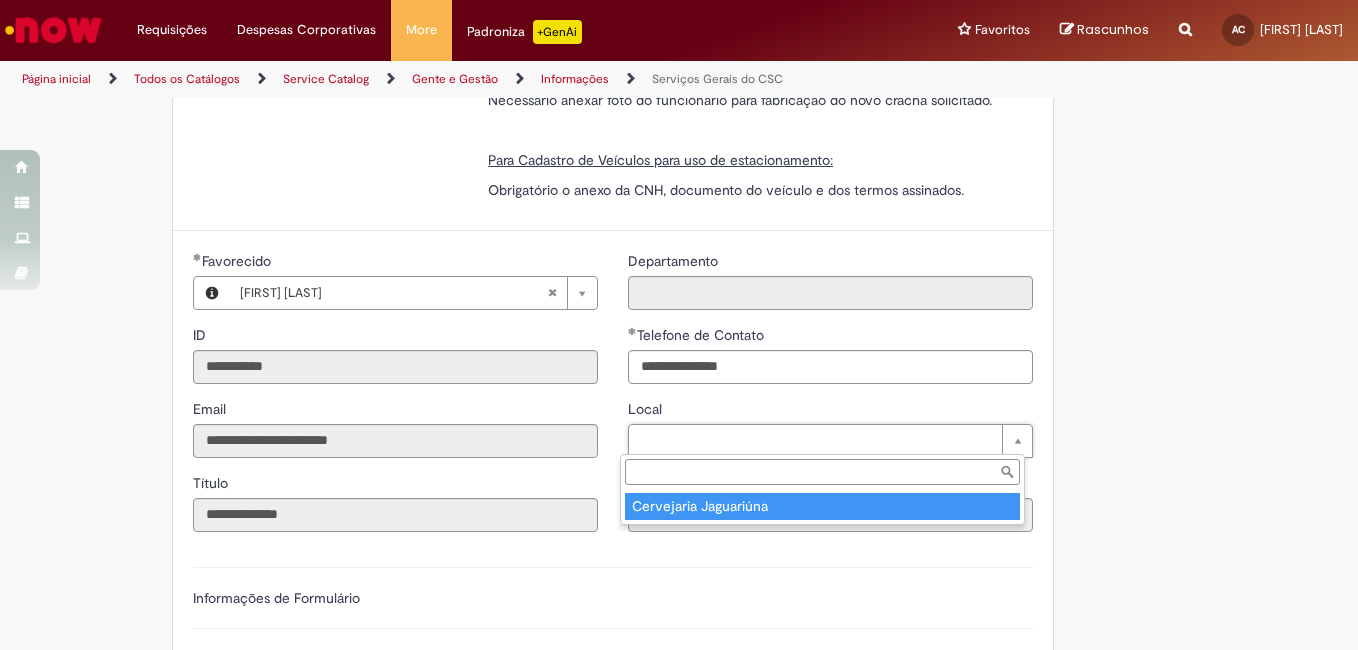 type on "****" 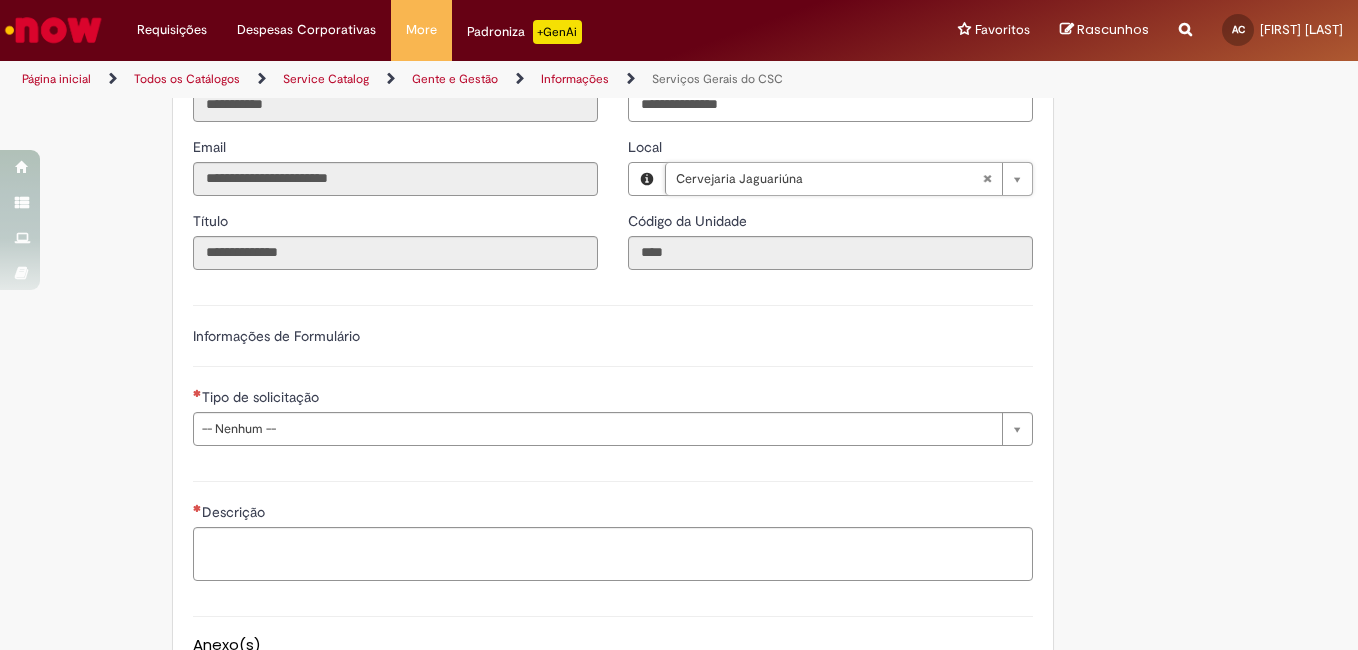 scroll, scrollTop: 583, scrollLeft: 0, axis: vertical 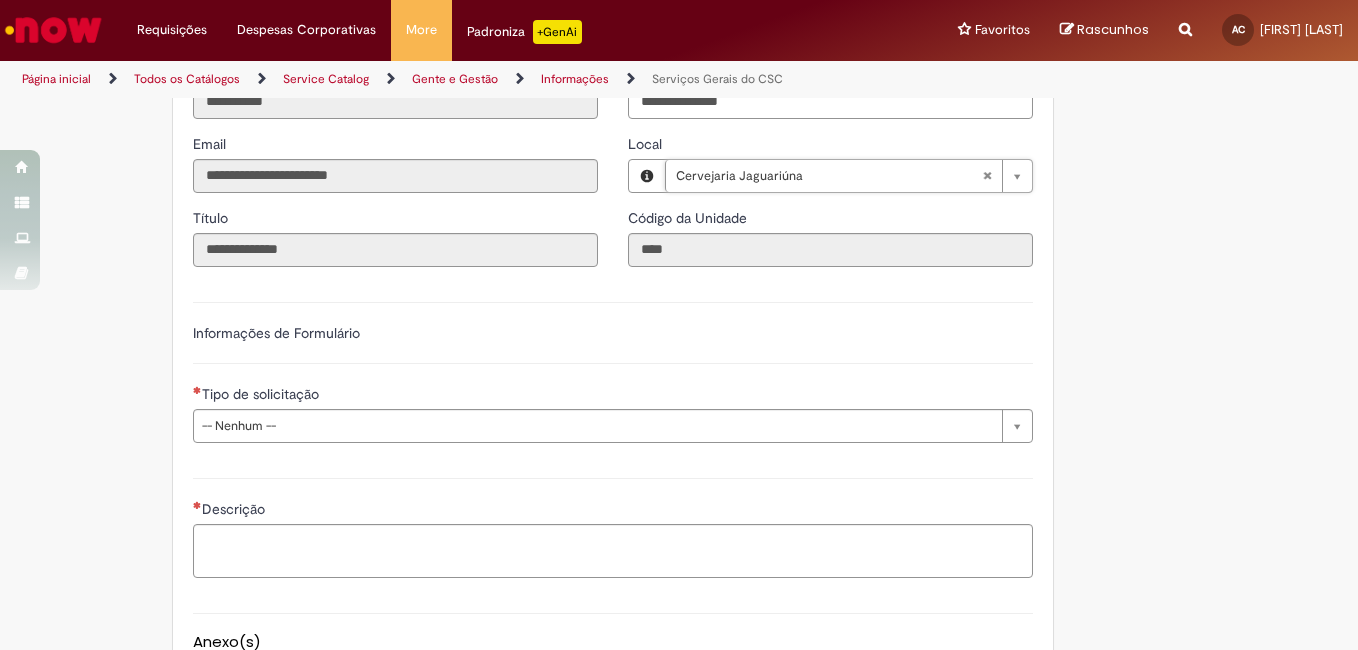 type 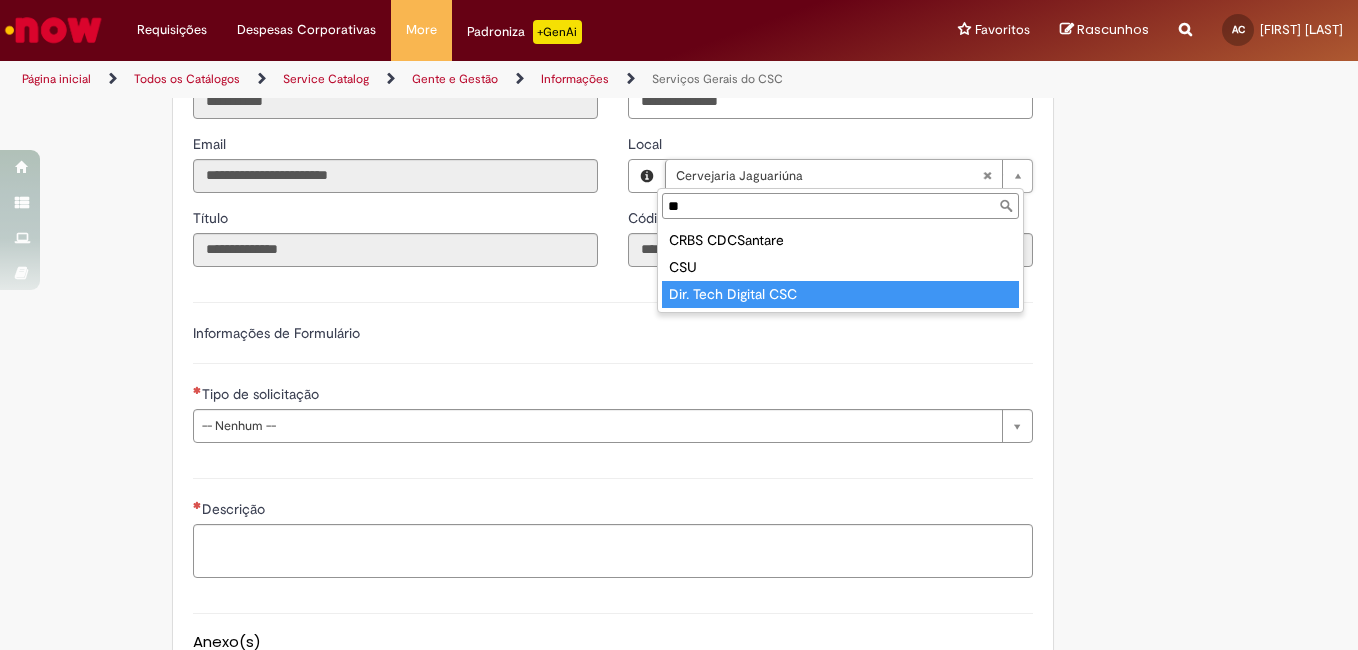 type on "**" 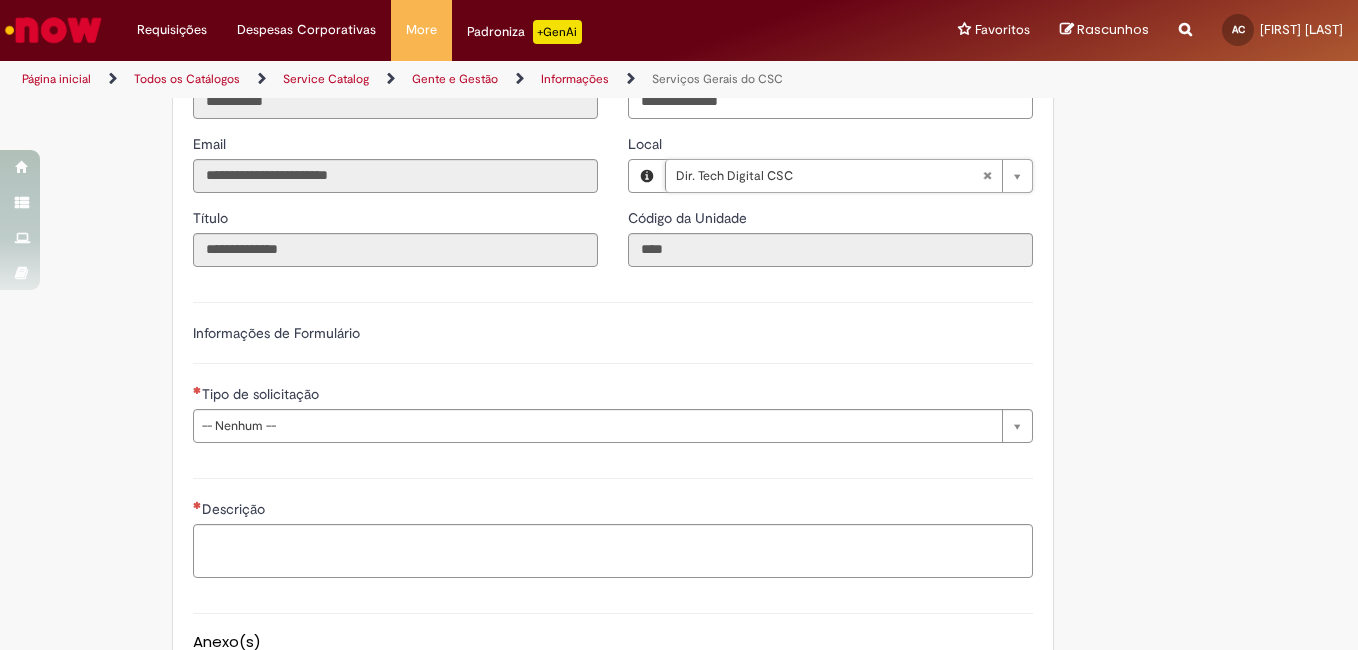 type on "****" 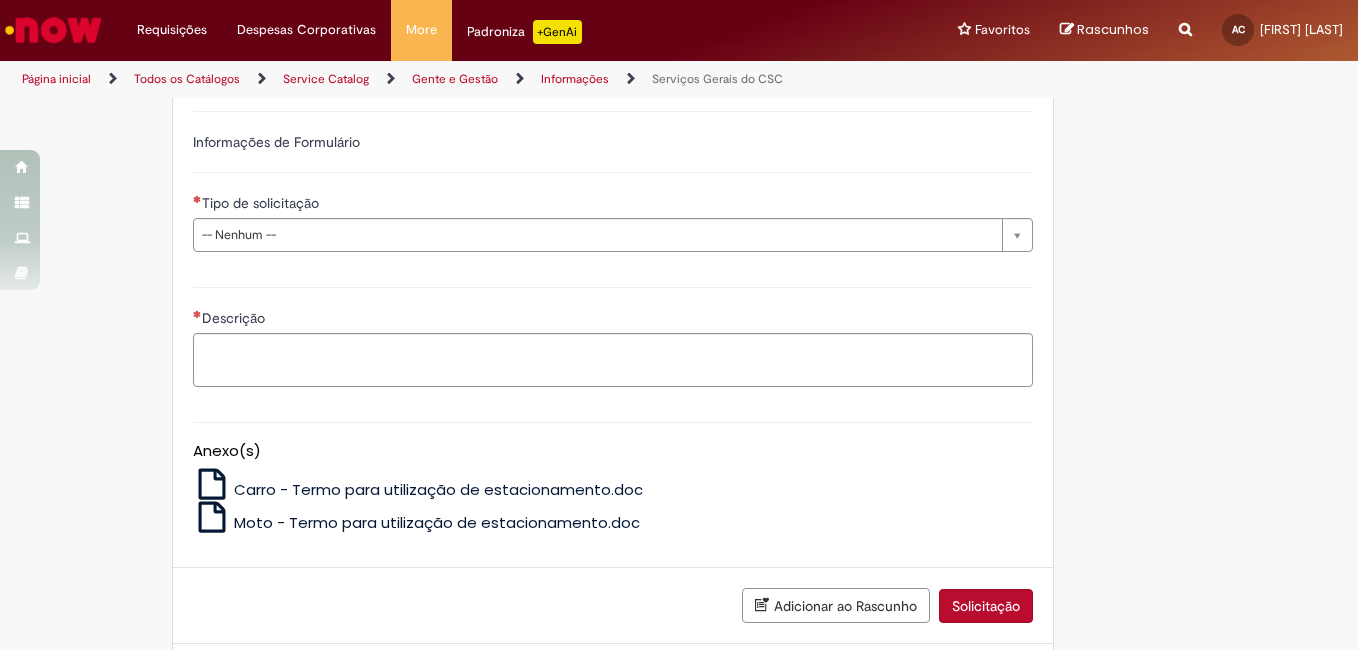 scroll, scrollTop: 0, scrollLeft: 0, axis: both 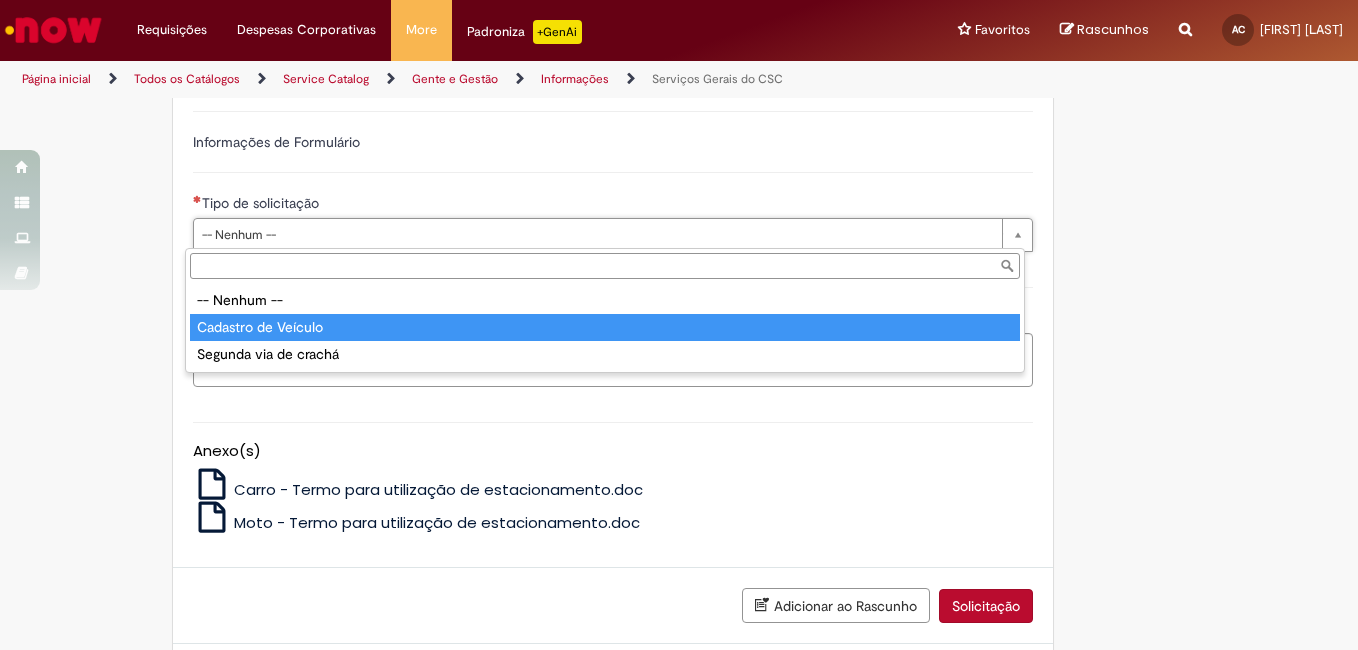 type on "**********" 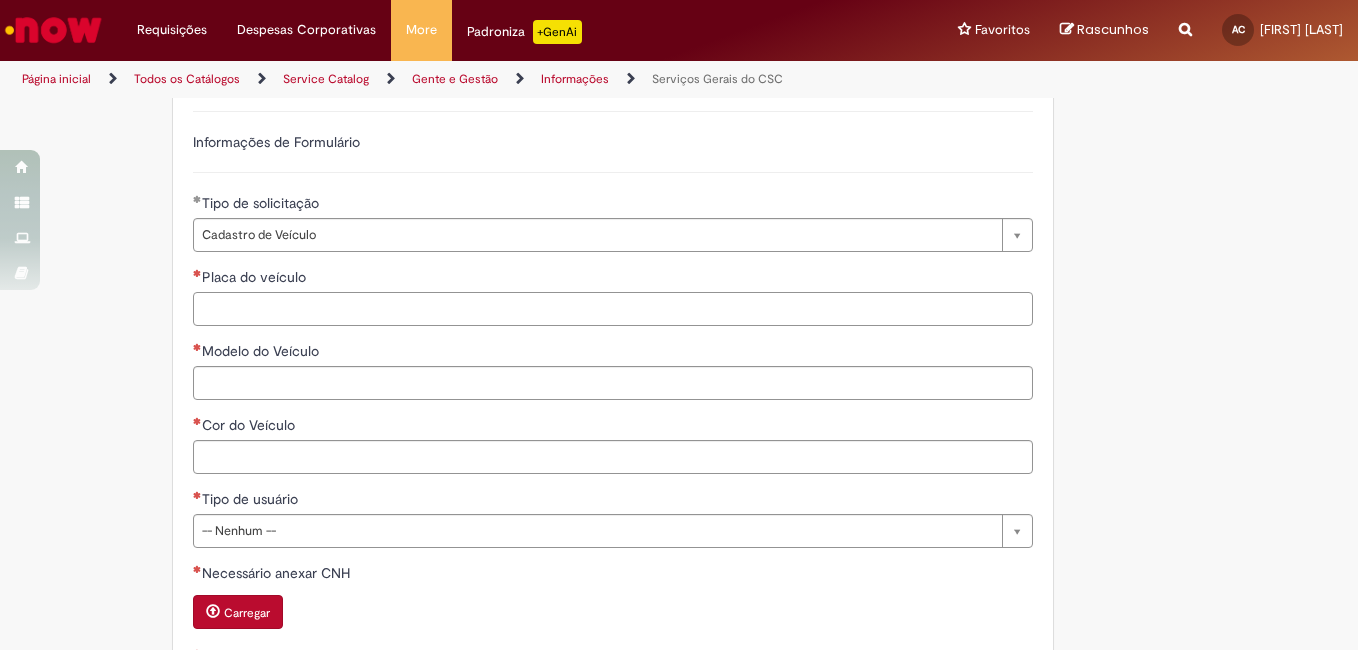 click on "Placa do veículo" at bounding box center [613, 309] 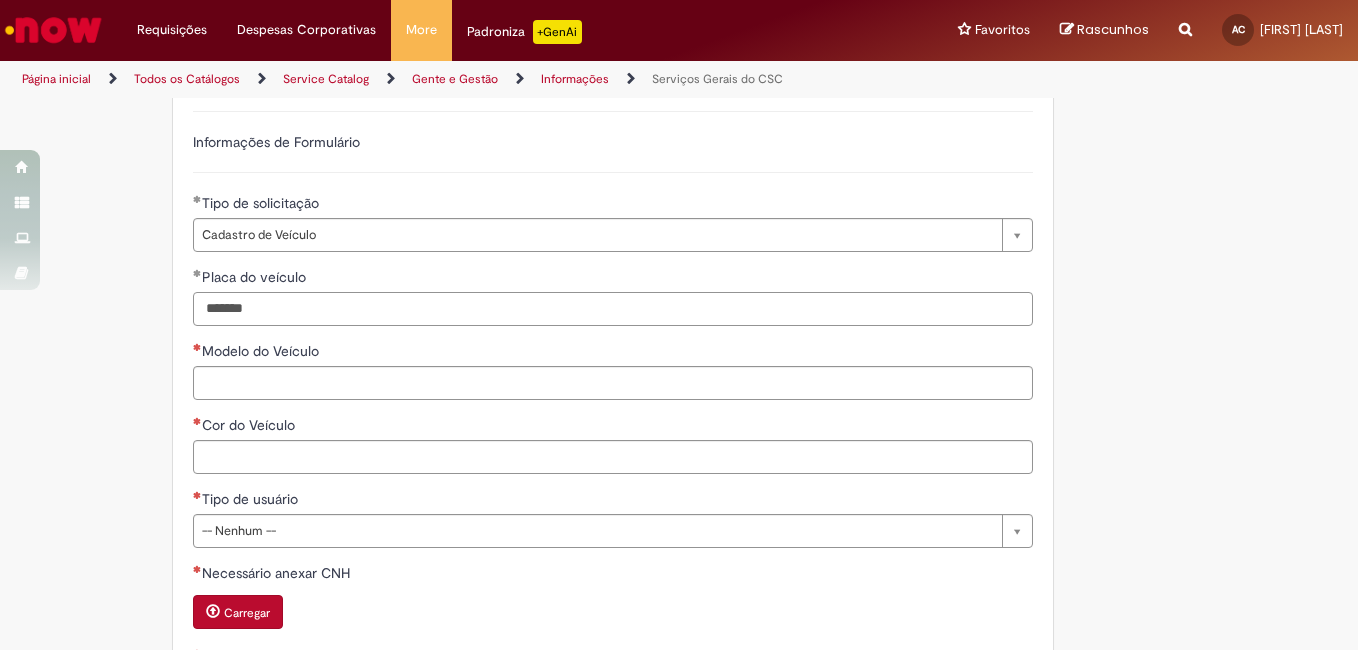 type on "*******" 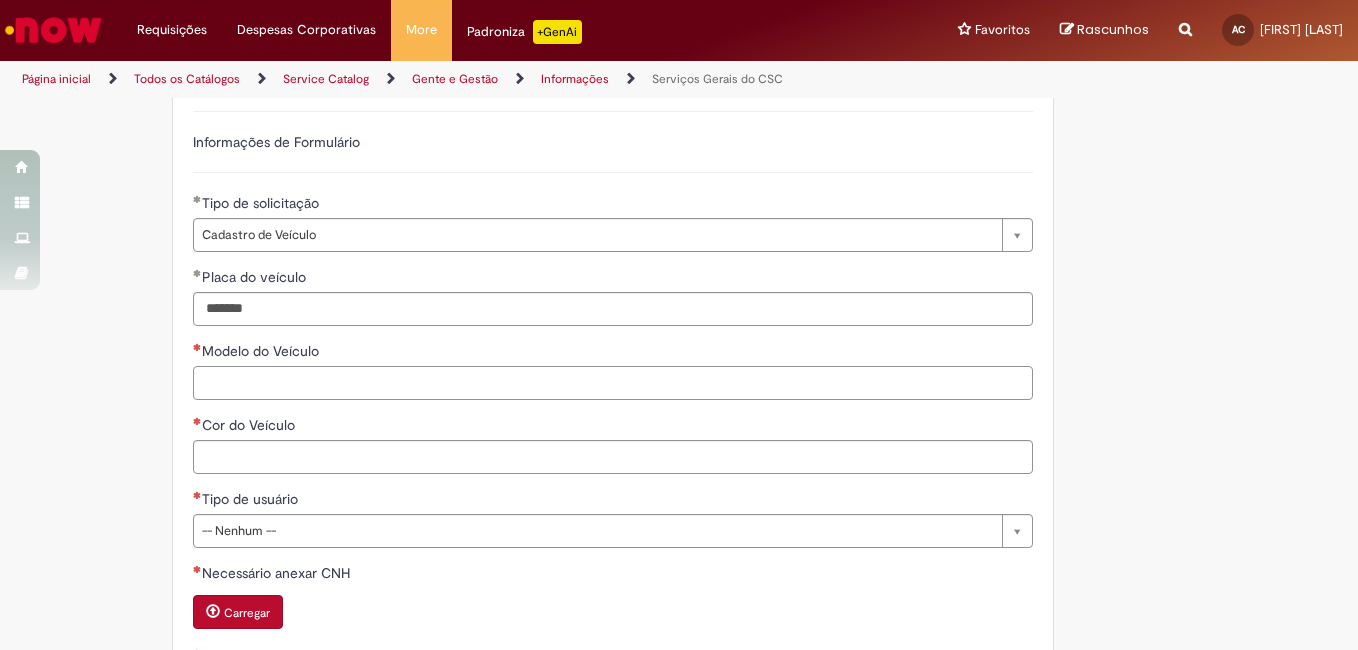 click on "Modelo do Veículo" at bounding box center [613, 383] 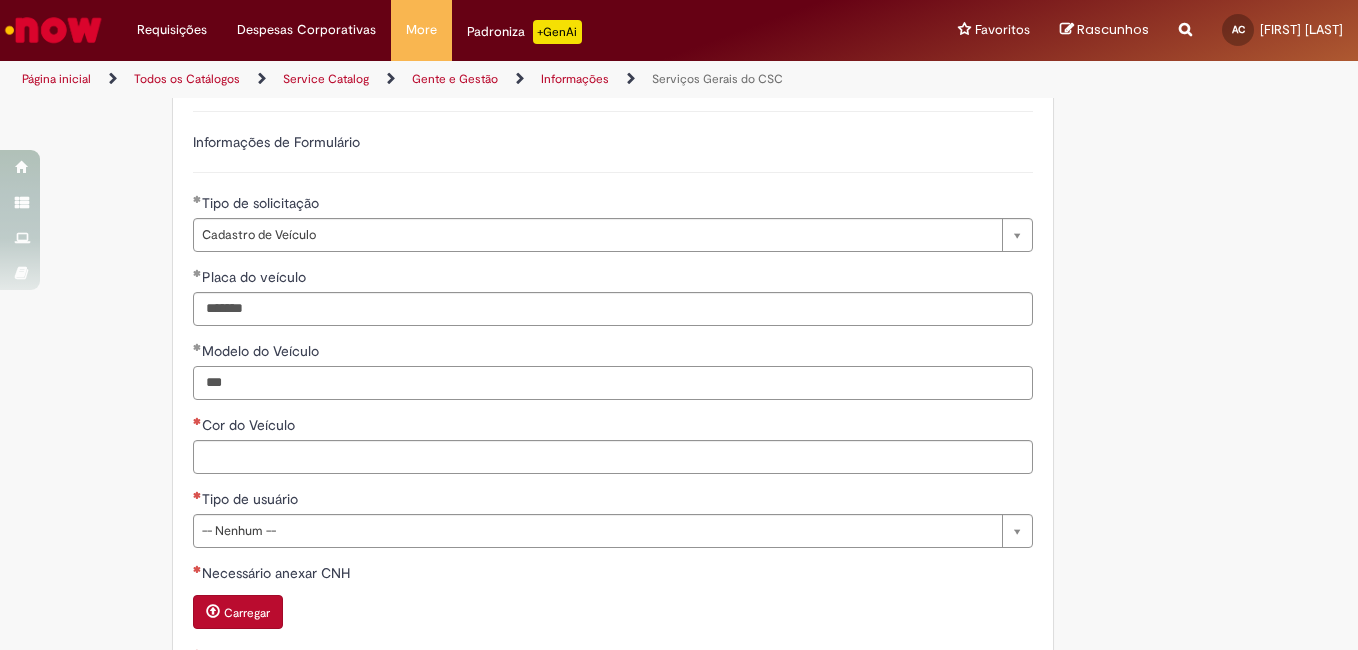 type on "***" 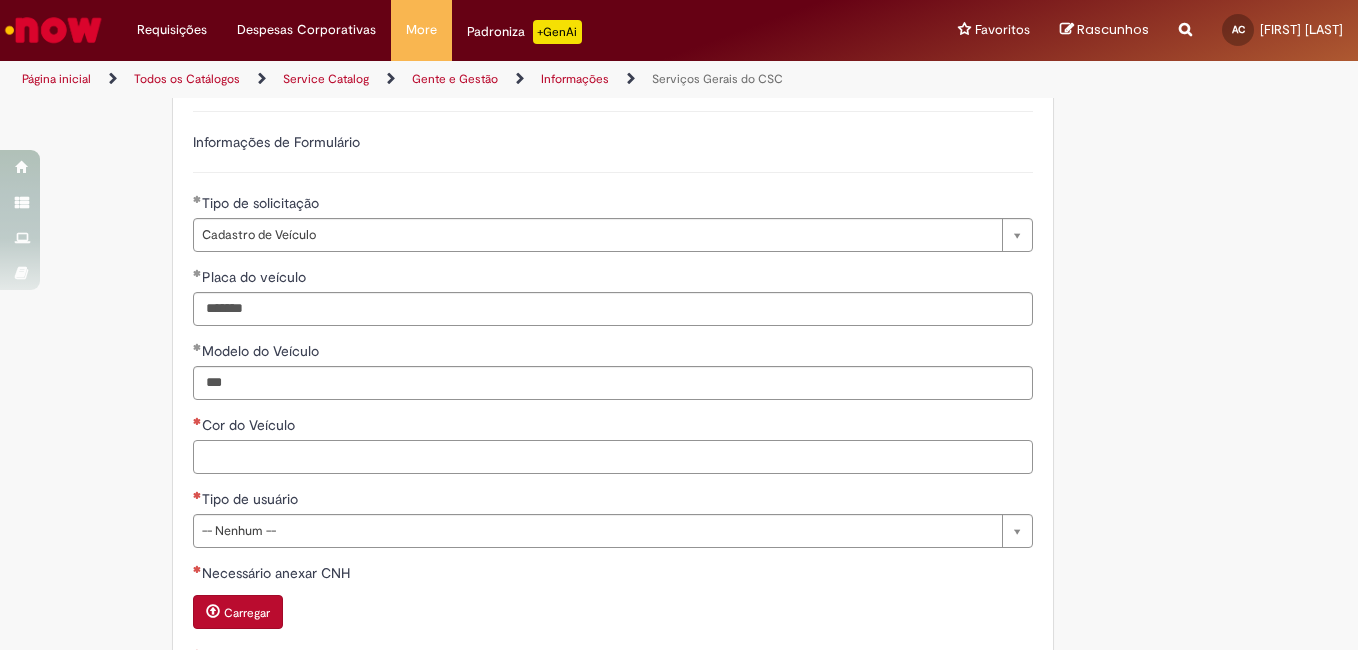 click on "Cor do Veículo" at bounding box center [613, 457] 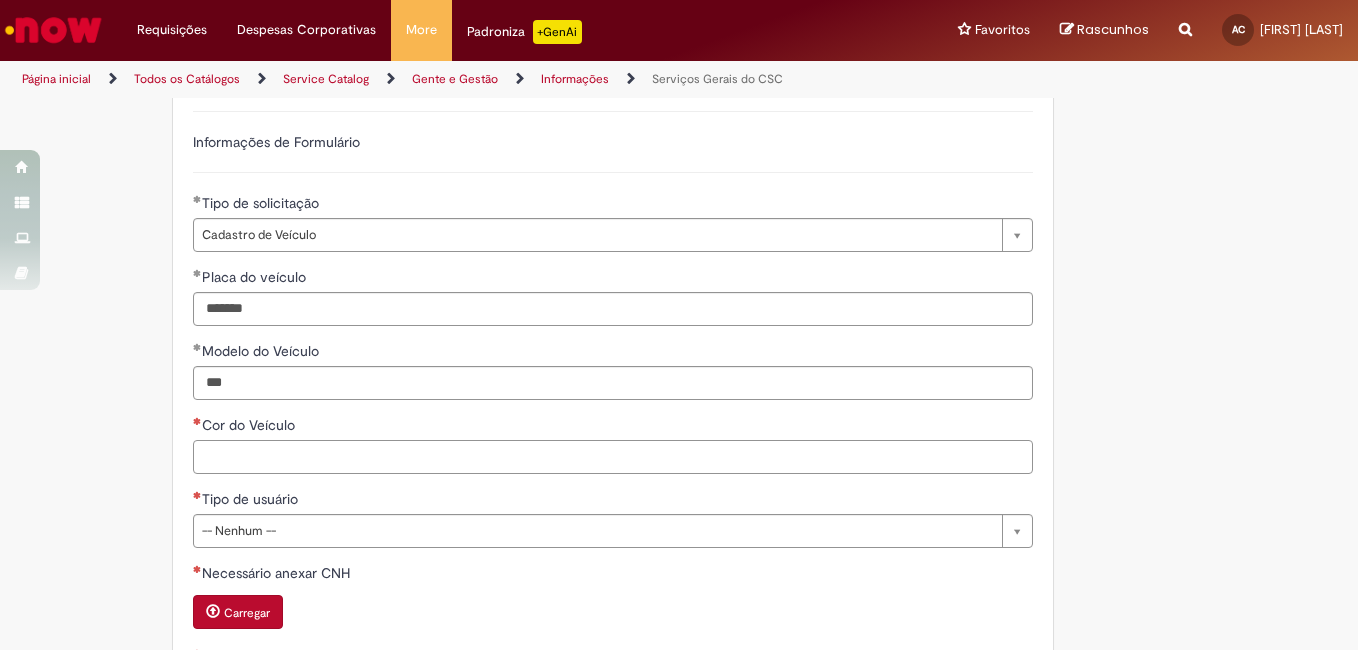 type on "*" 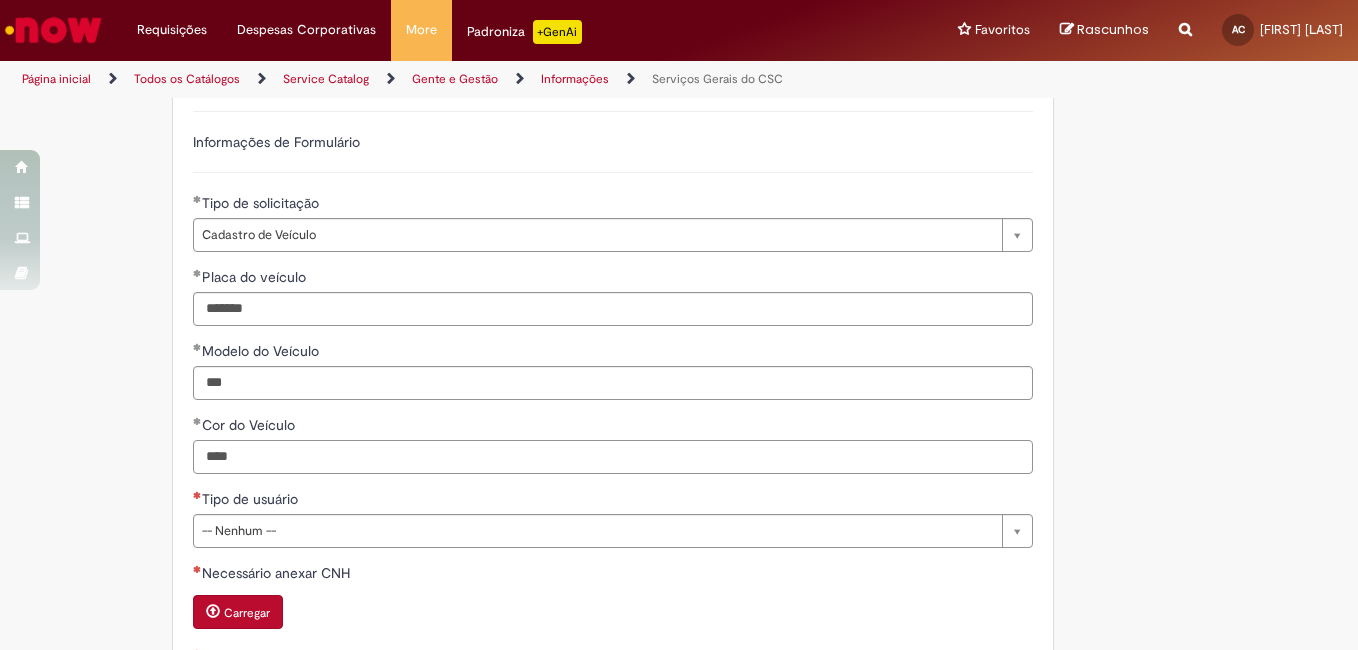 scroll, scrollTop: 1035, scrollLeft: 0, axis: vertical 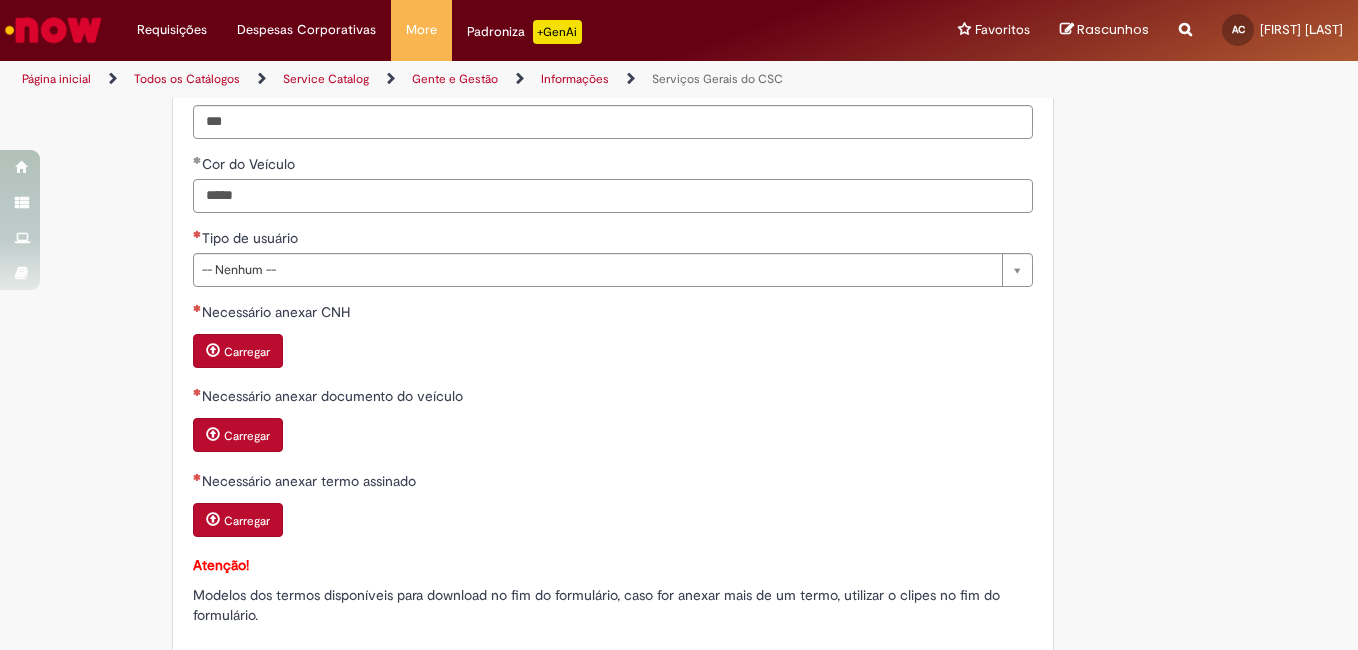 type on "*****" 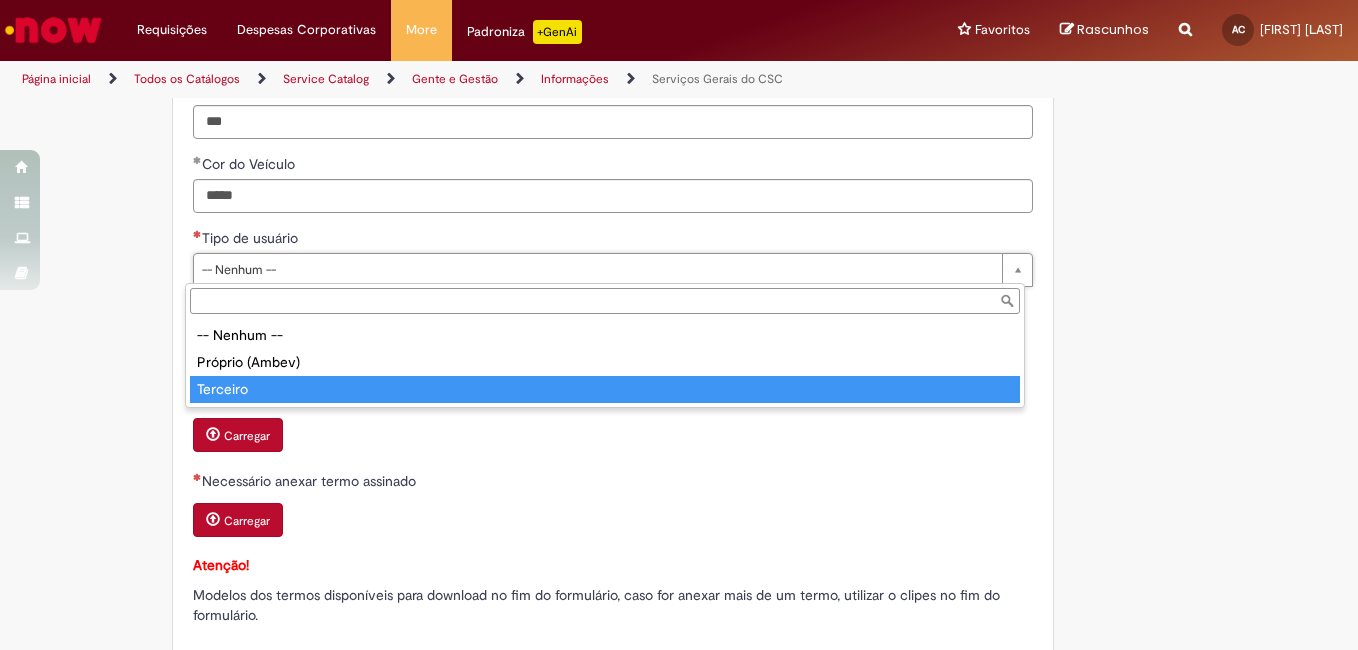 type on "********" 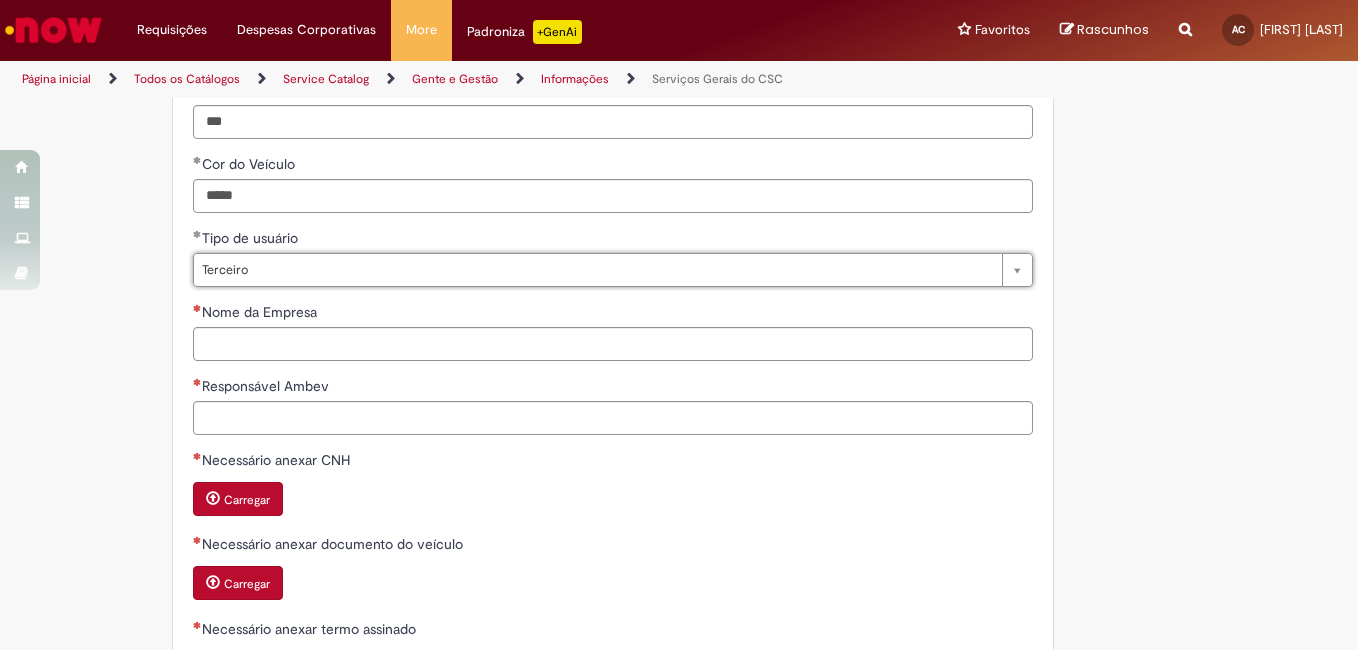 scroll, scrollTop: 1055, scrollLeft: 0, axis: vertical 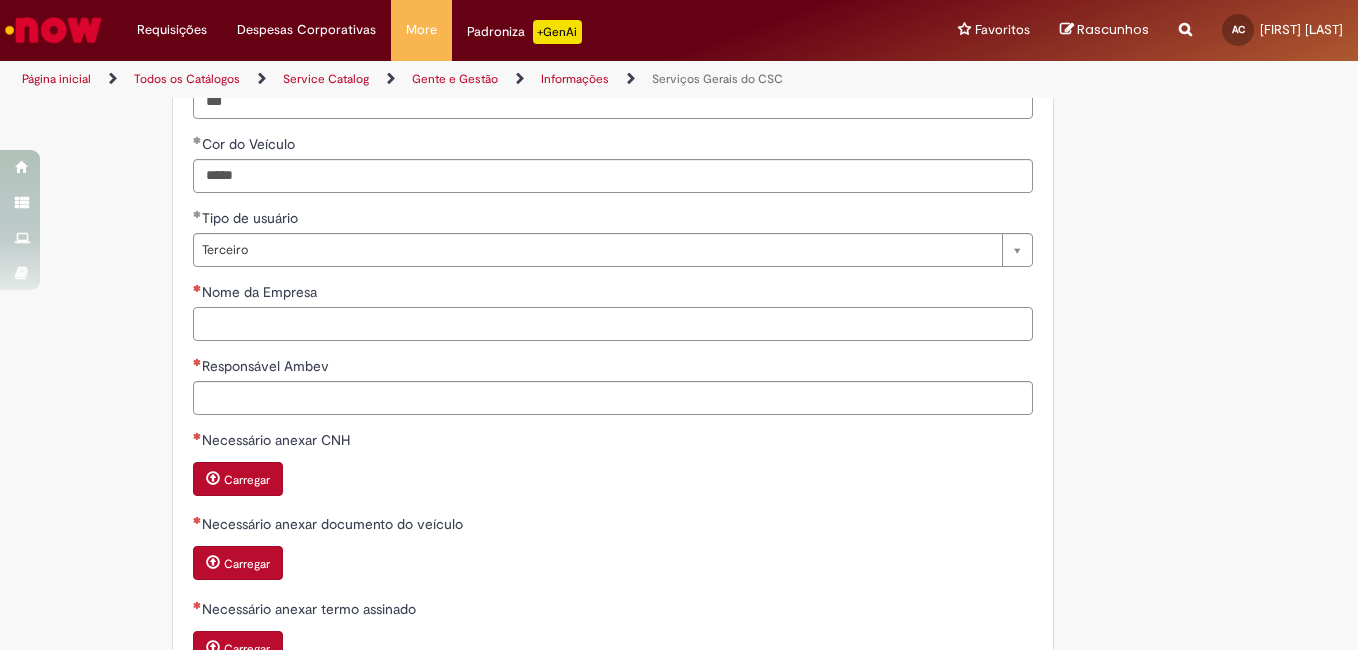 click on "Nome da Empresa" at bounding box center (613, 324) 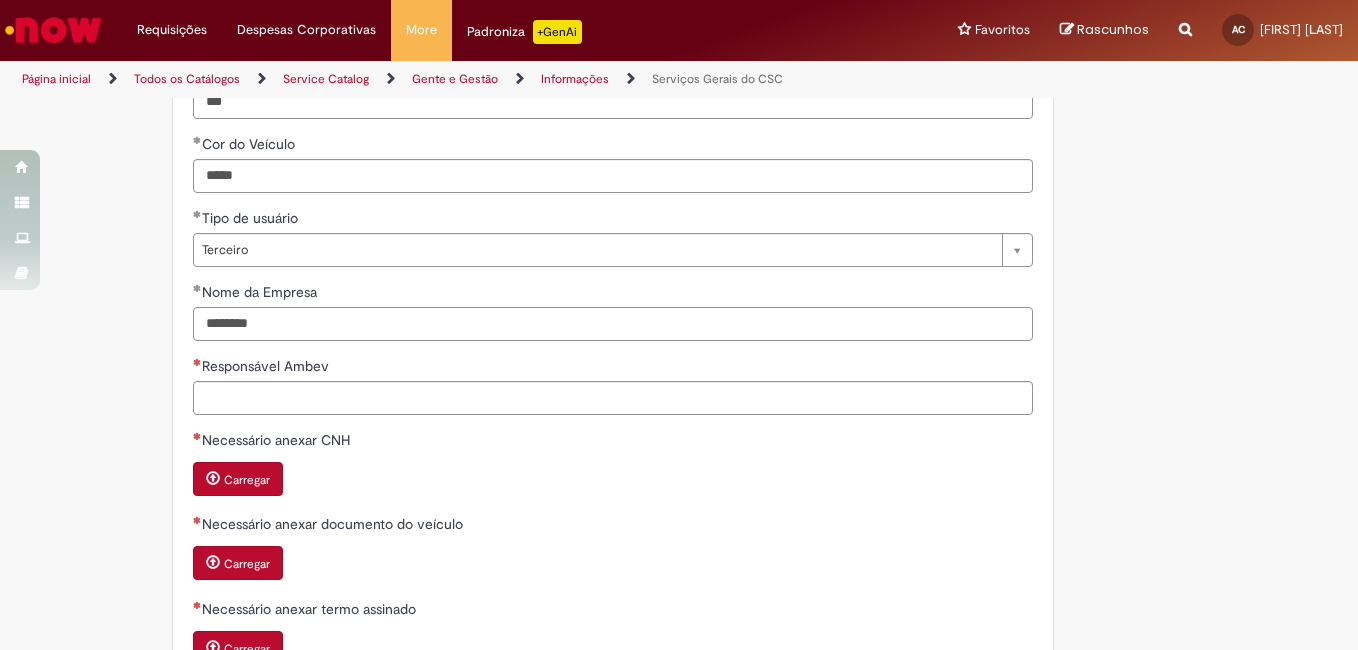 type on "********" 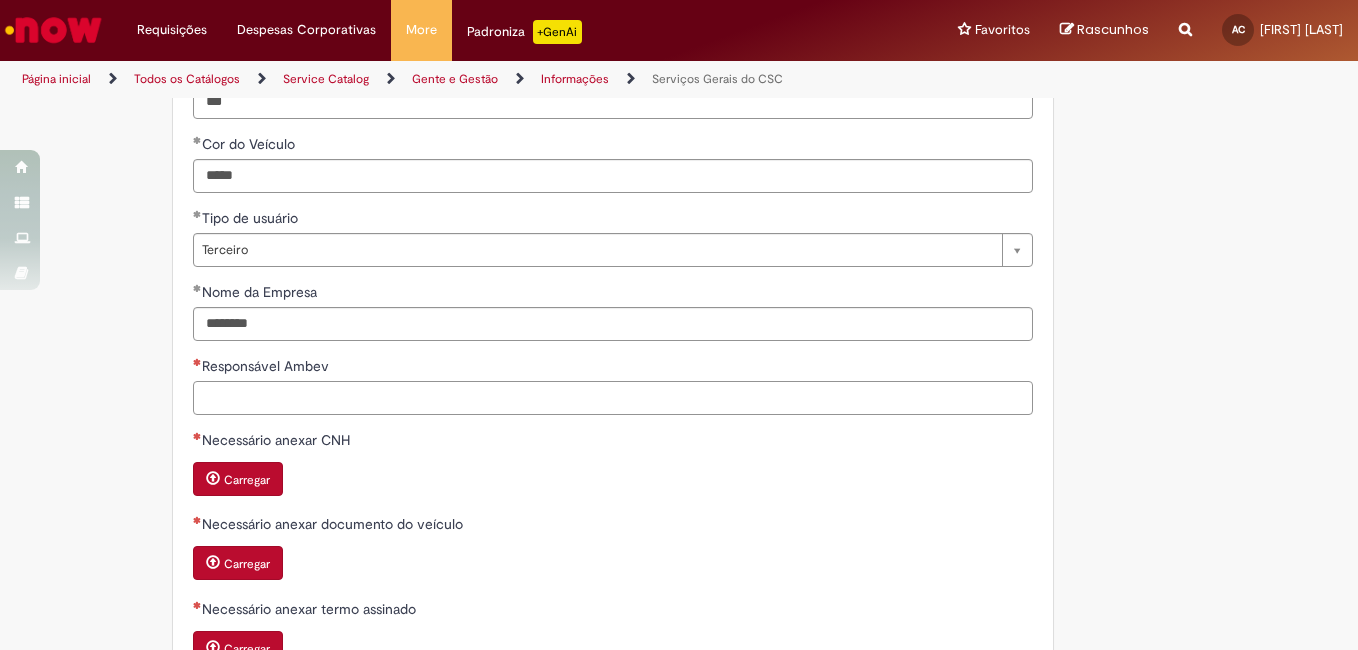 click on "Responsável Ambev" at bounding box center (613, 398) 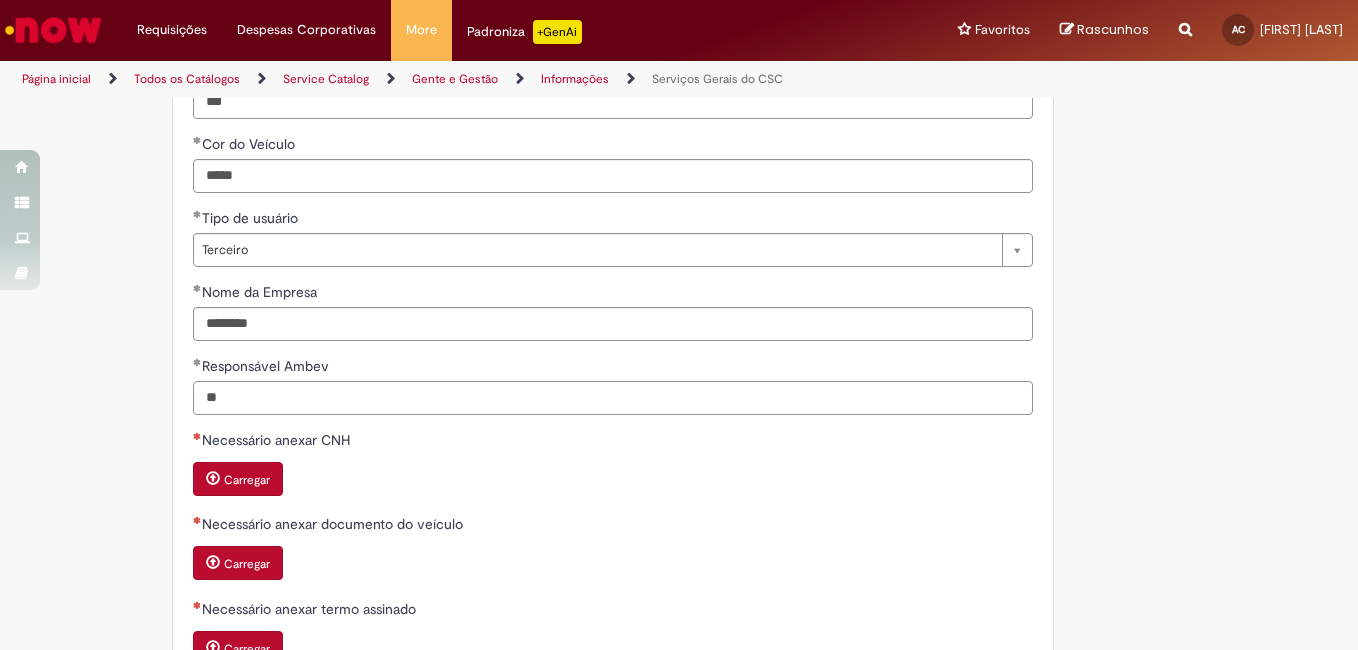 type on "*" 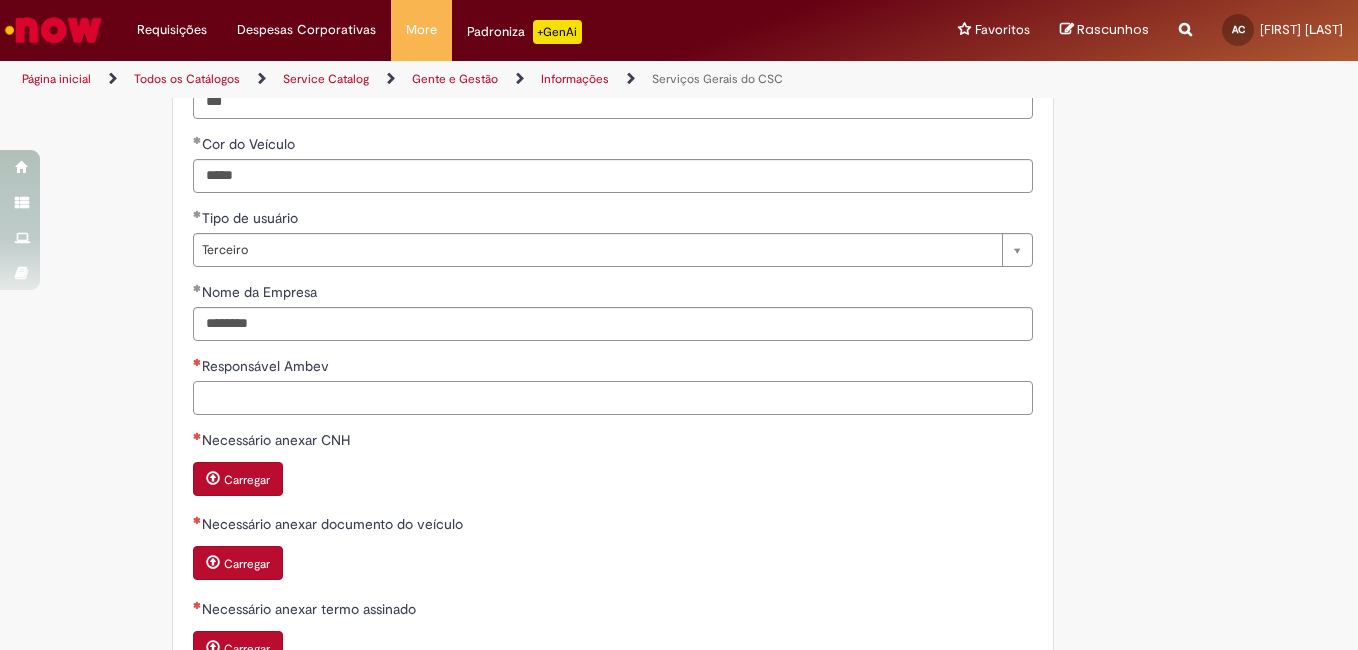 paste on "**********" 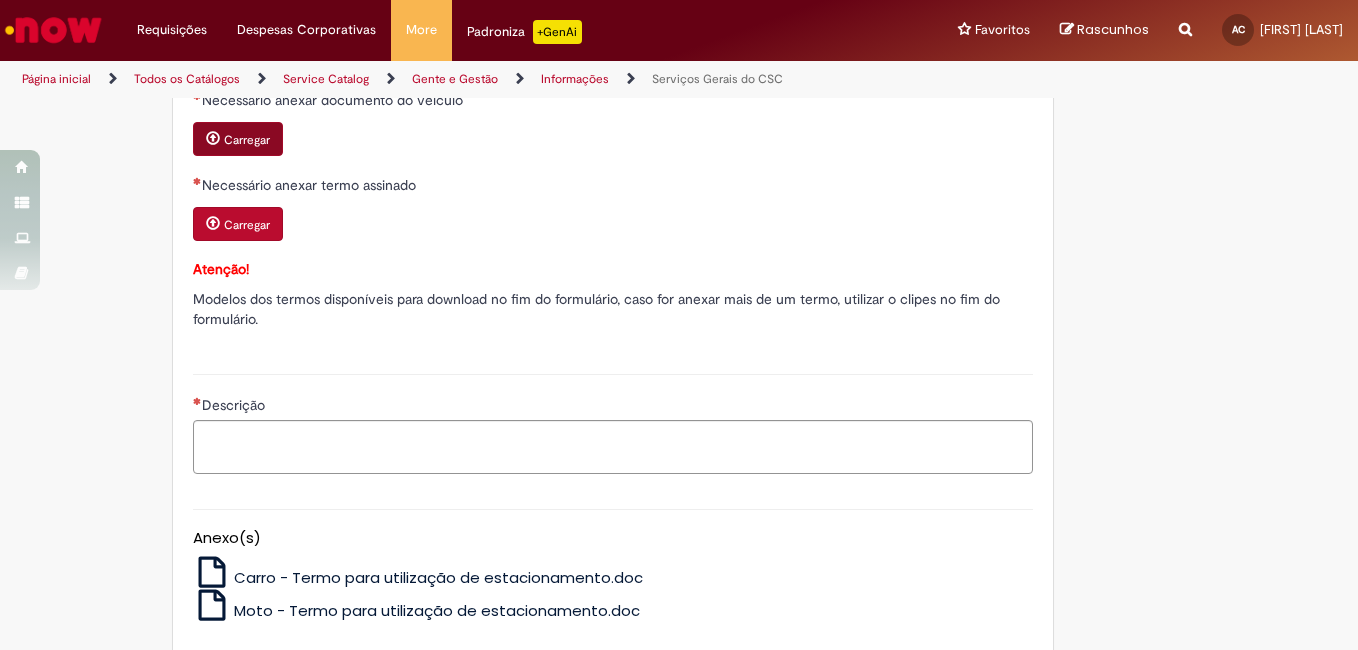 scroll, scrollTop: 1501, scrollLeft: 0, axis: vertical 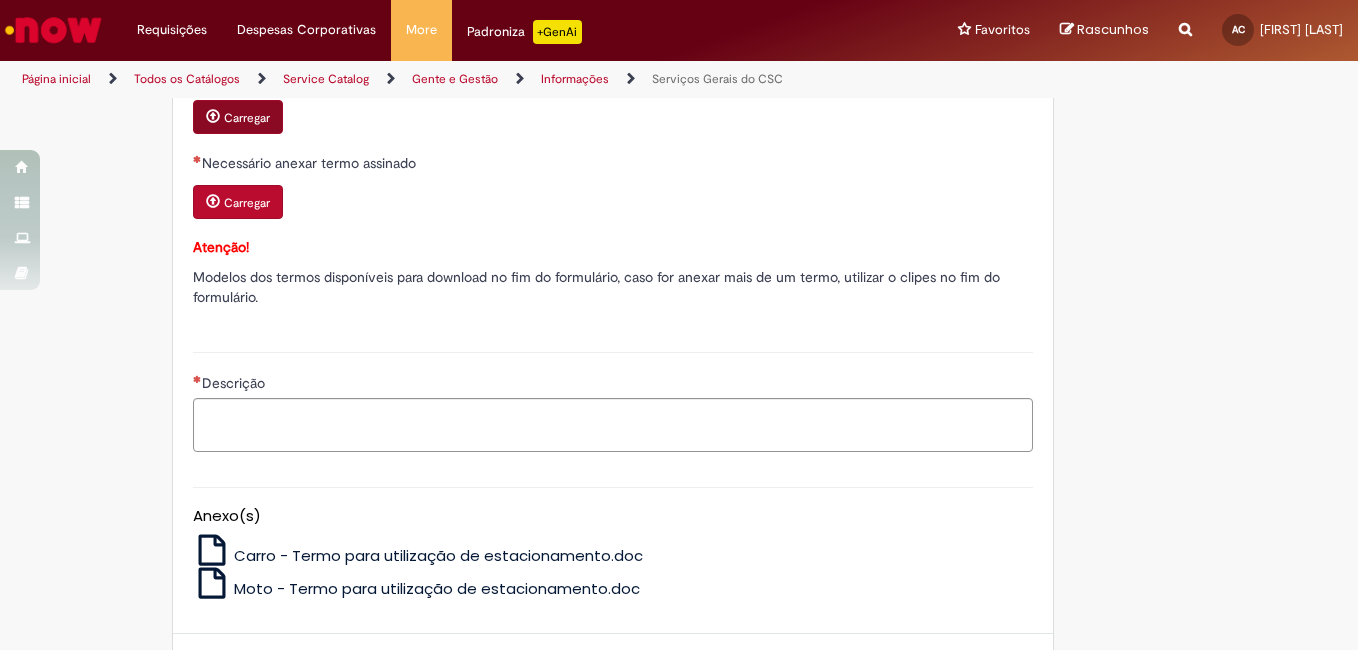 type on "**********" 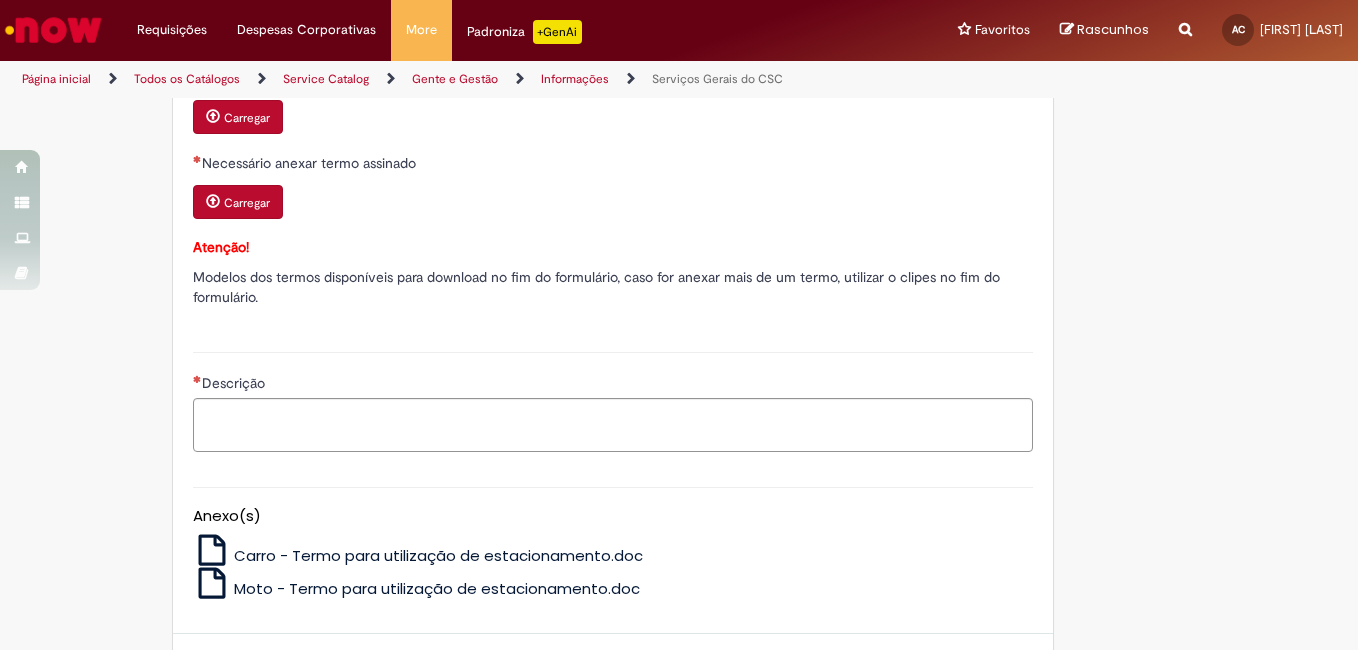 click on "Descrição" at bounding box center (613, 385) 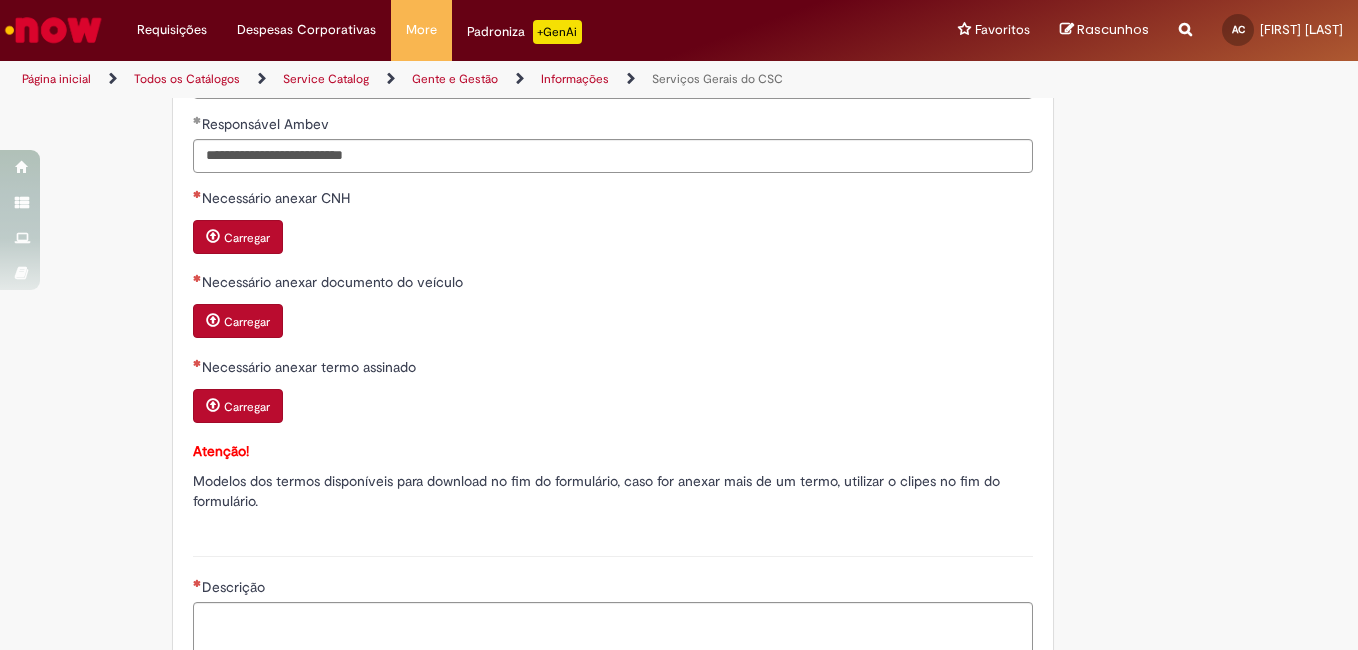 click on "Carregar" at bounding box center (247, 238) 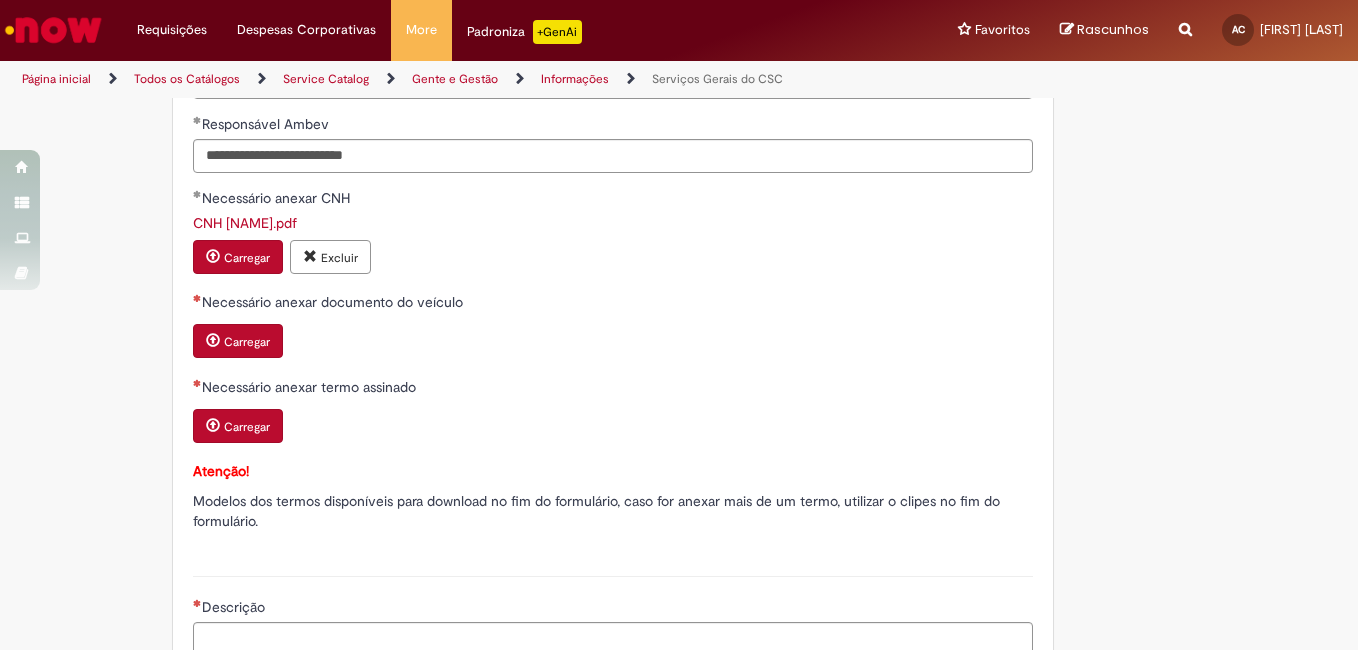 click on "Carregar" at bounding box center (247, 342) 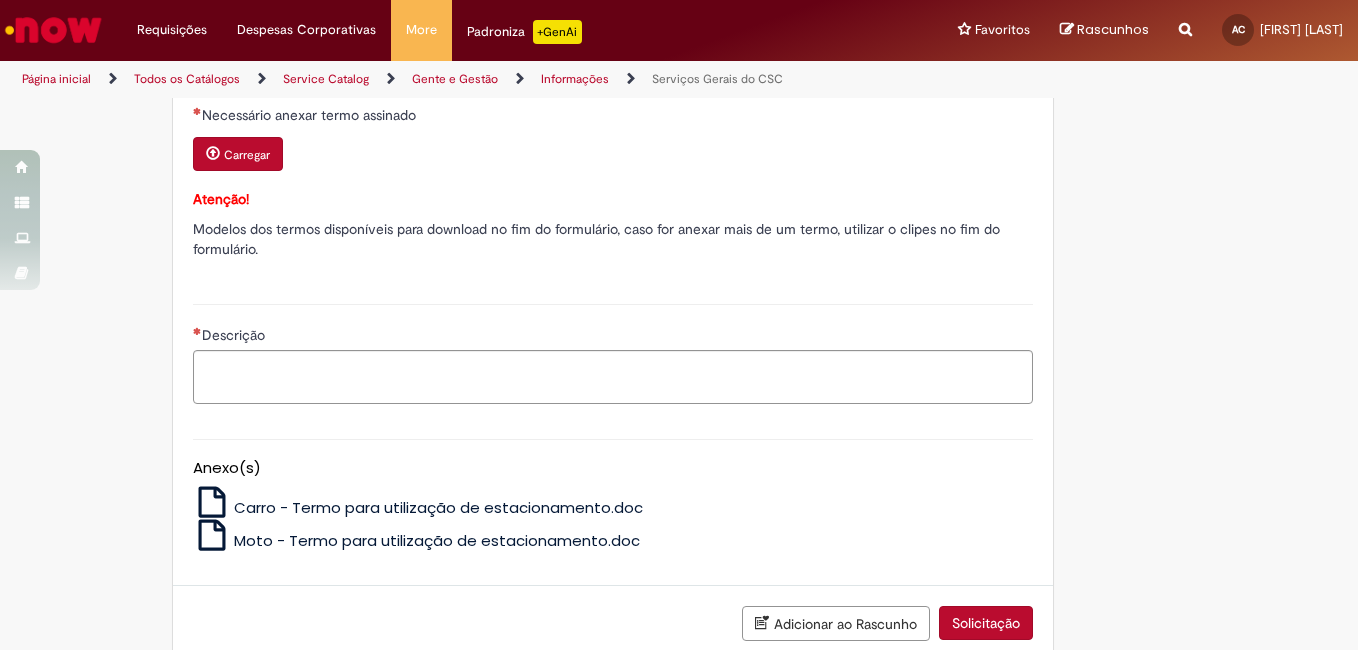 scroll, scrollTop: 1612, scrollLeft: 0, axis: vertical 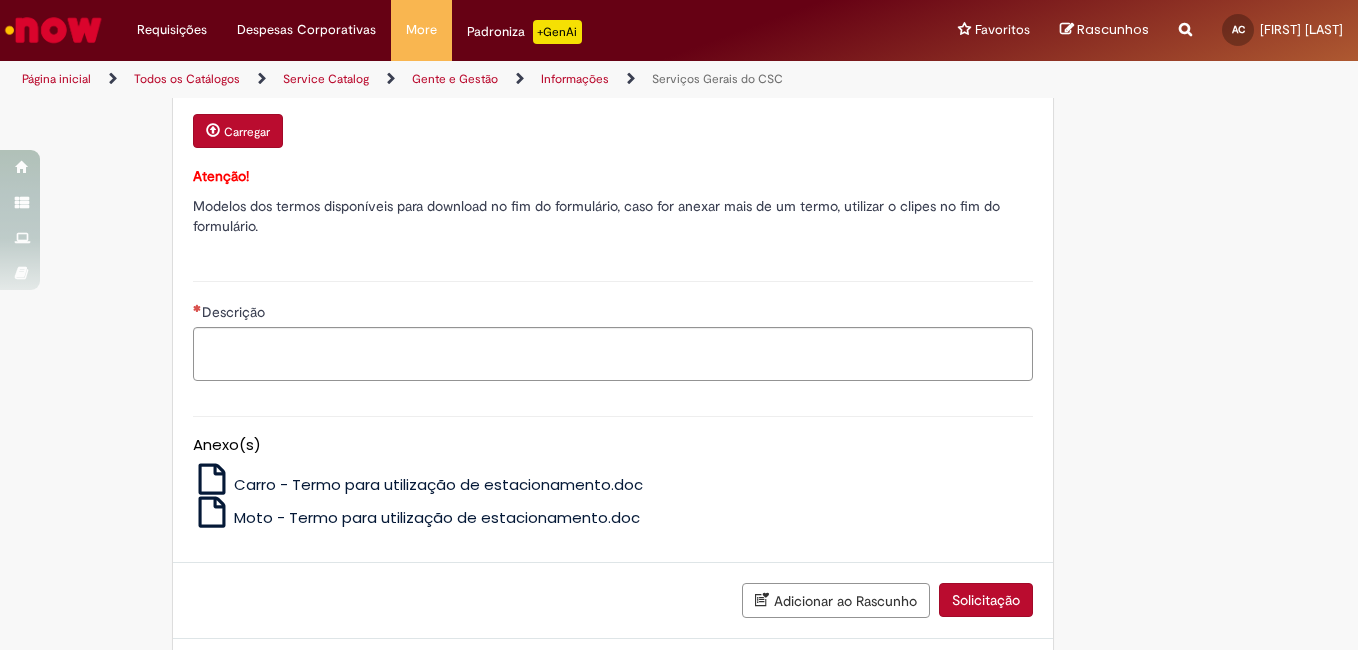 click on "Carro - Termo para utilização de estacionamento.doc" at bounding box center [438, 484] 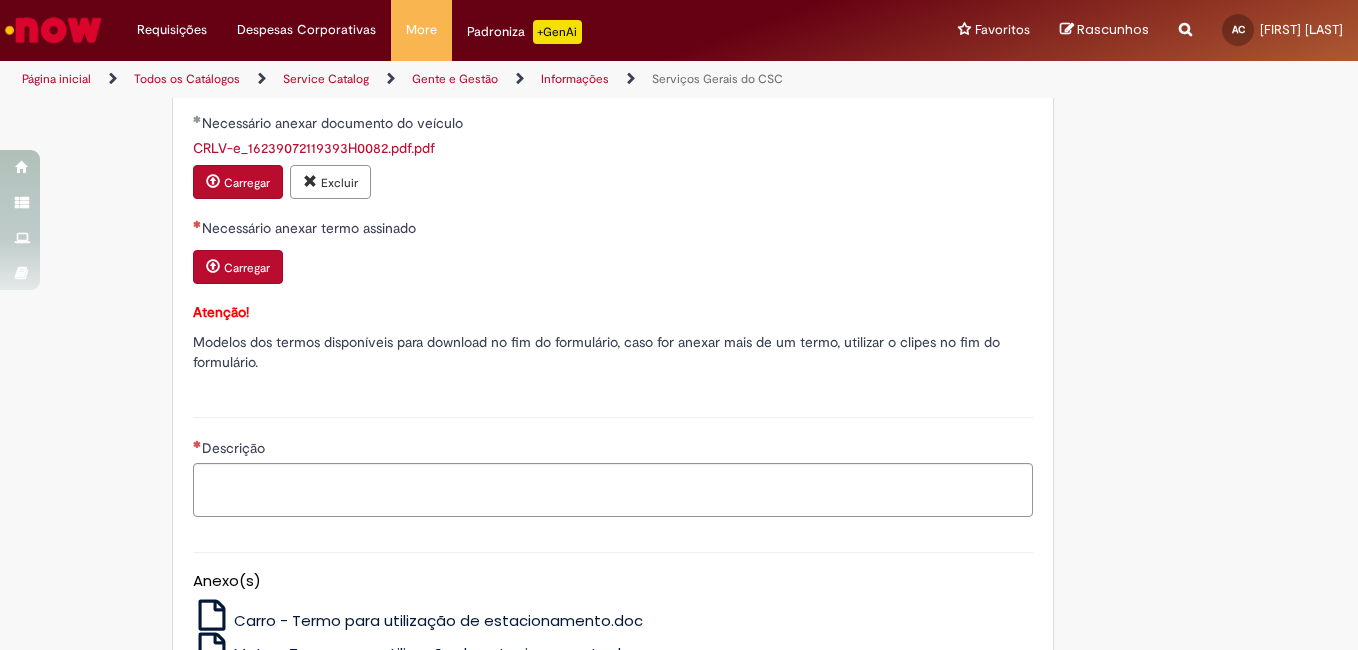 scroll, scrollTop: 1447, scrollLeft: 0, axis: vertical 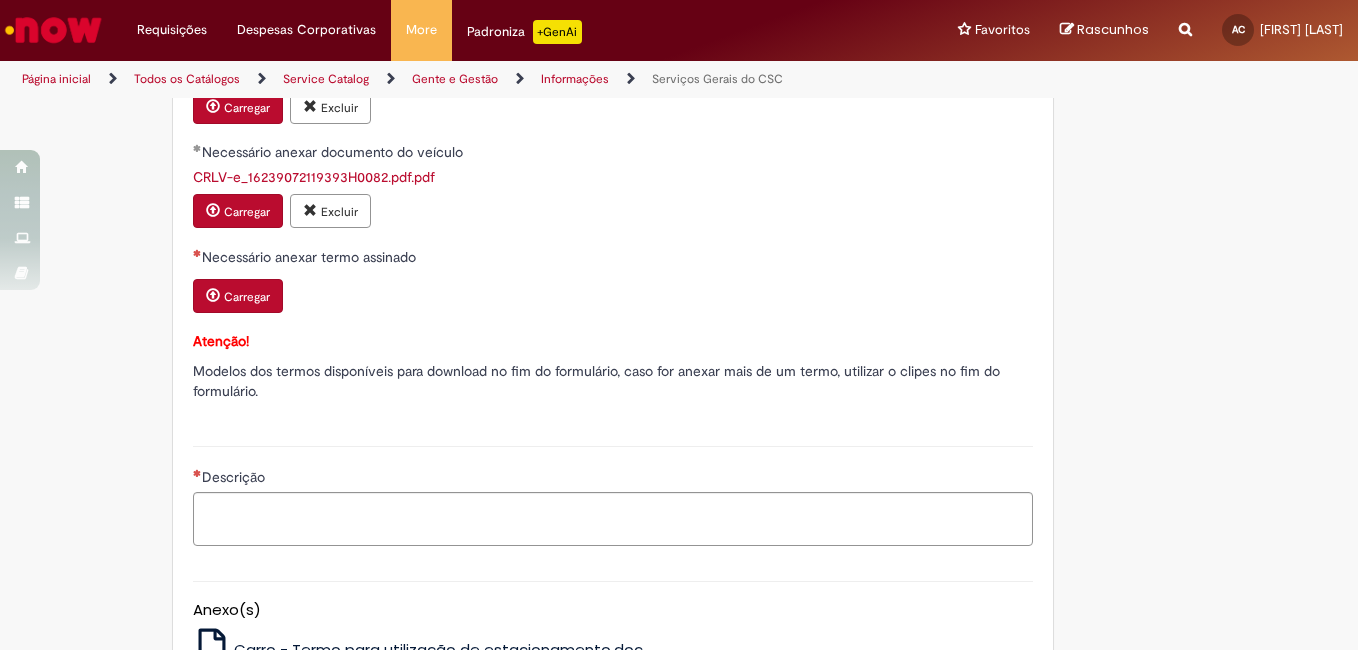 click on "Carregar" at bounding box center [247, 297] 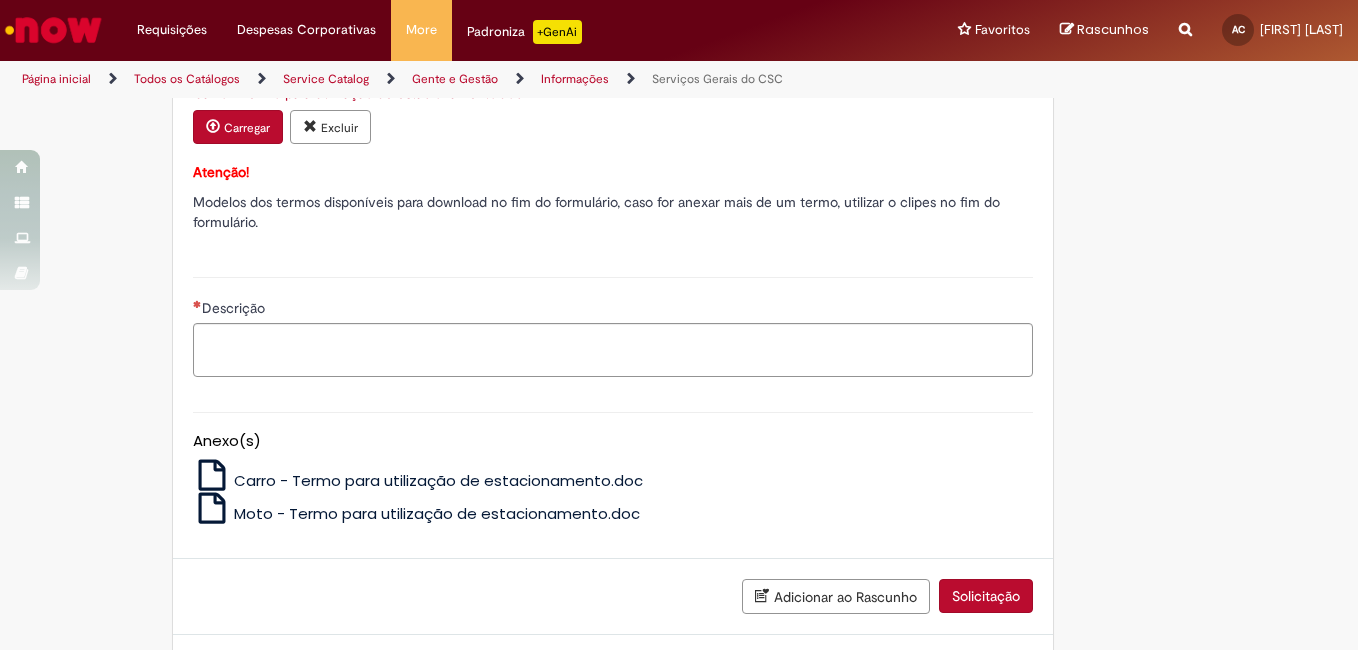 scroll, scrollTop: 1637, scrollLeft: 0, axis: vertical 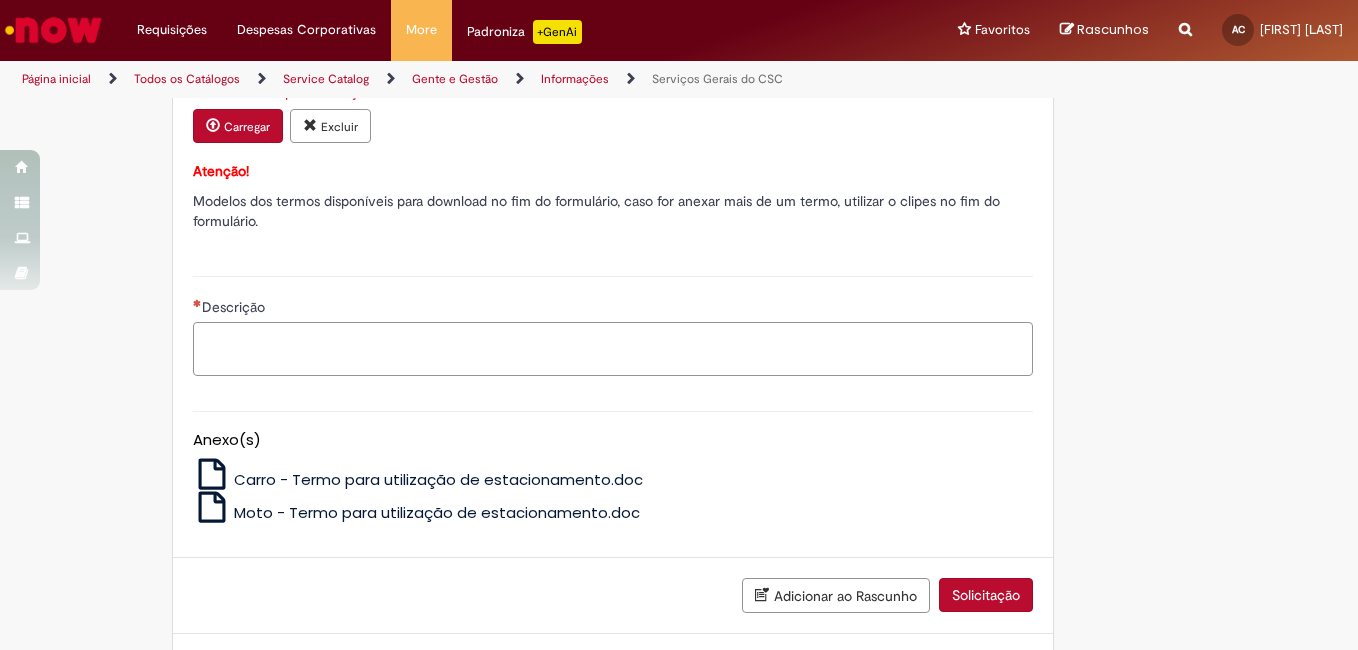 click on "Descrição" at bounding box center [613, 349] 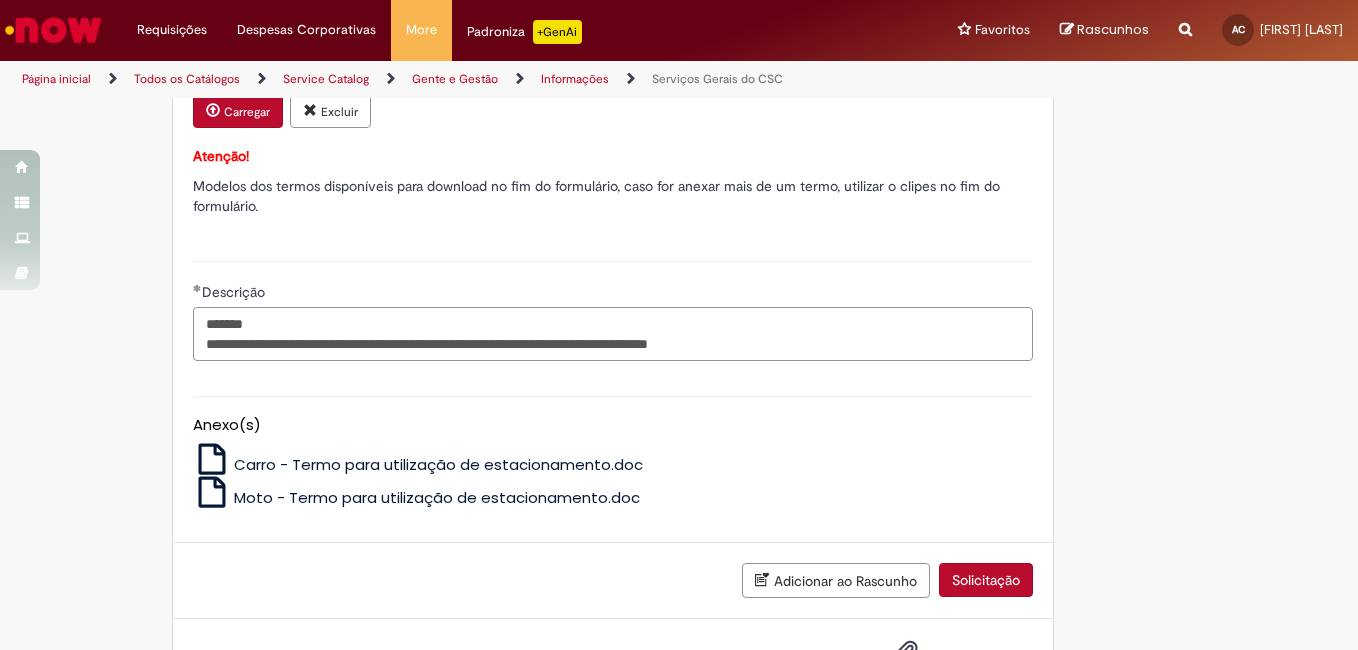 scroll, scrollTop: 1730, scrollLeft: 0, axis: vertical 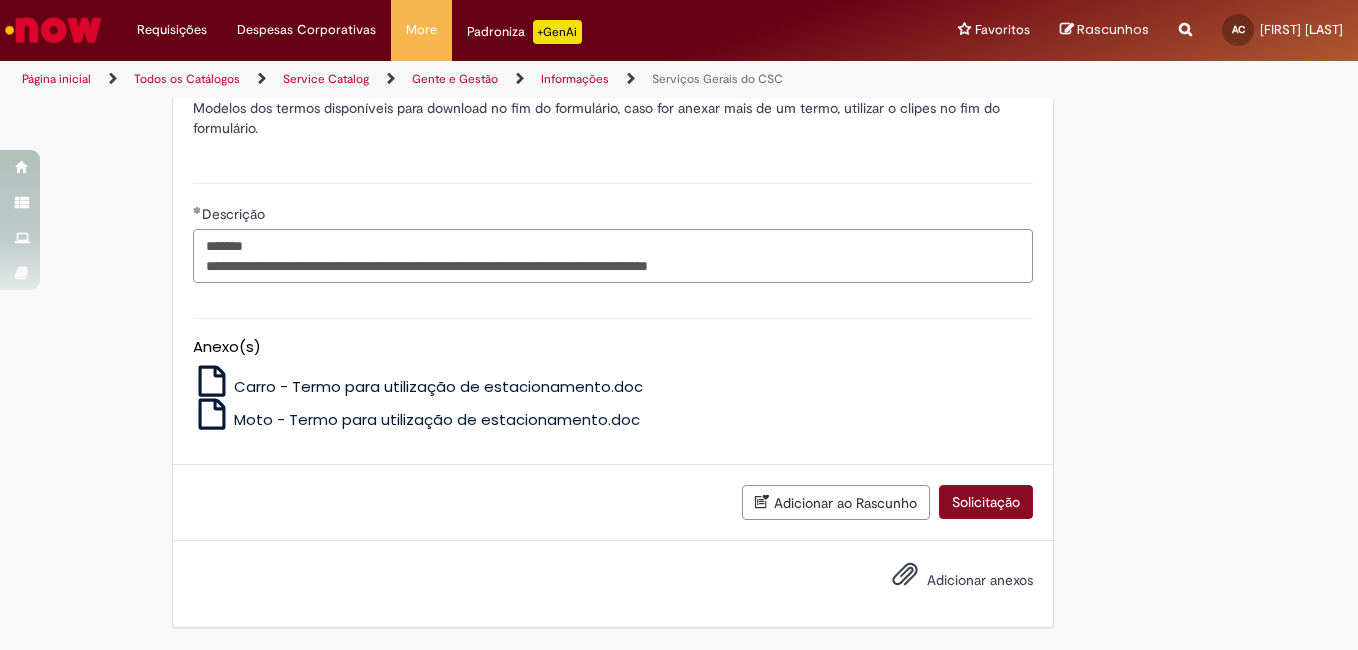 type on "**********" 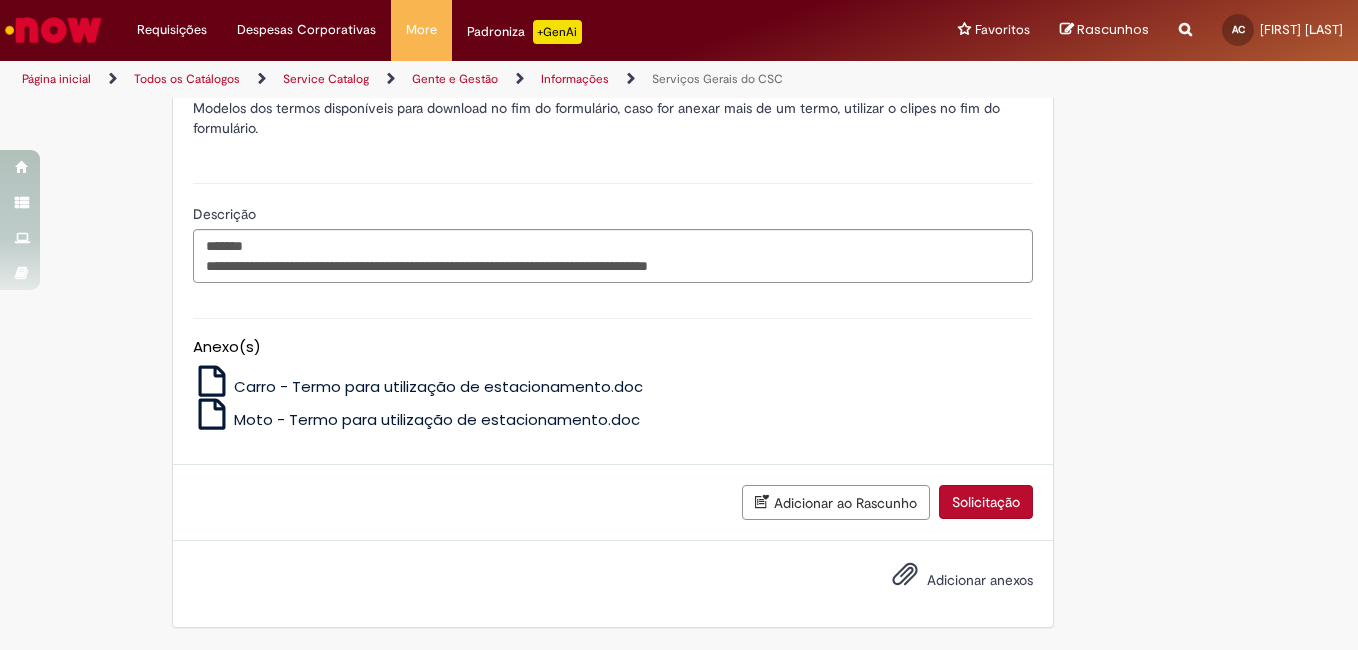 click on "Solicitação" at bounding box center (986, 502) 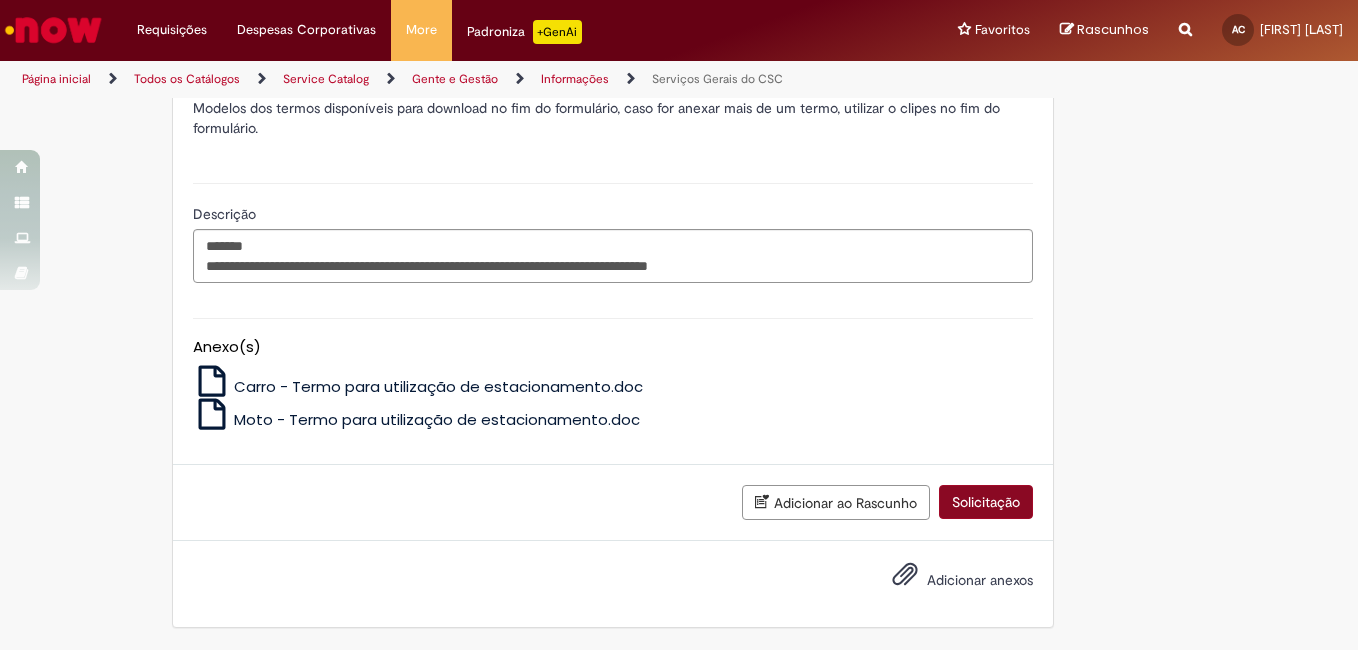 scroll, scrollTop: 1684, scrollLeft: 0, axis: vertical 